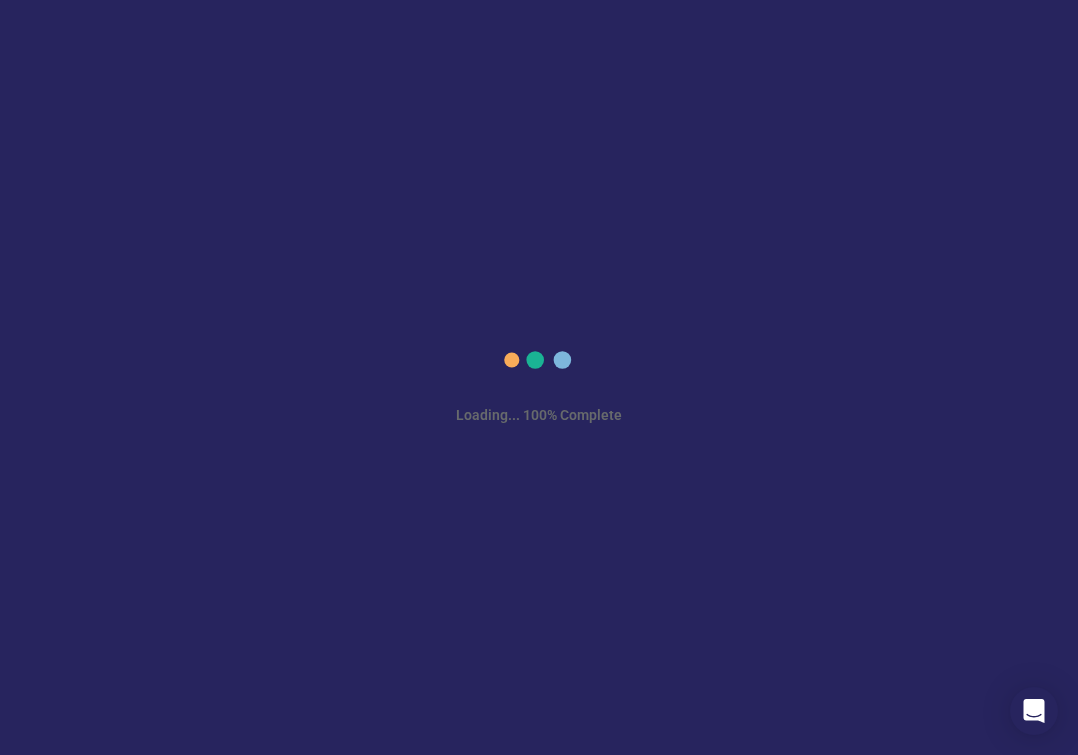 scroll, scrollTop: 0, scrollLeft: 0, axis: both 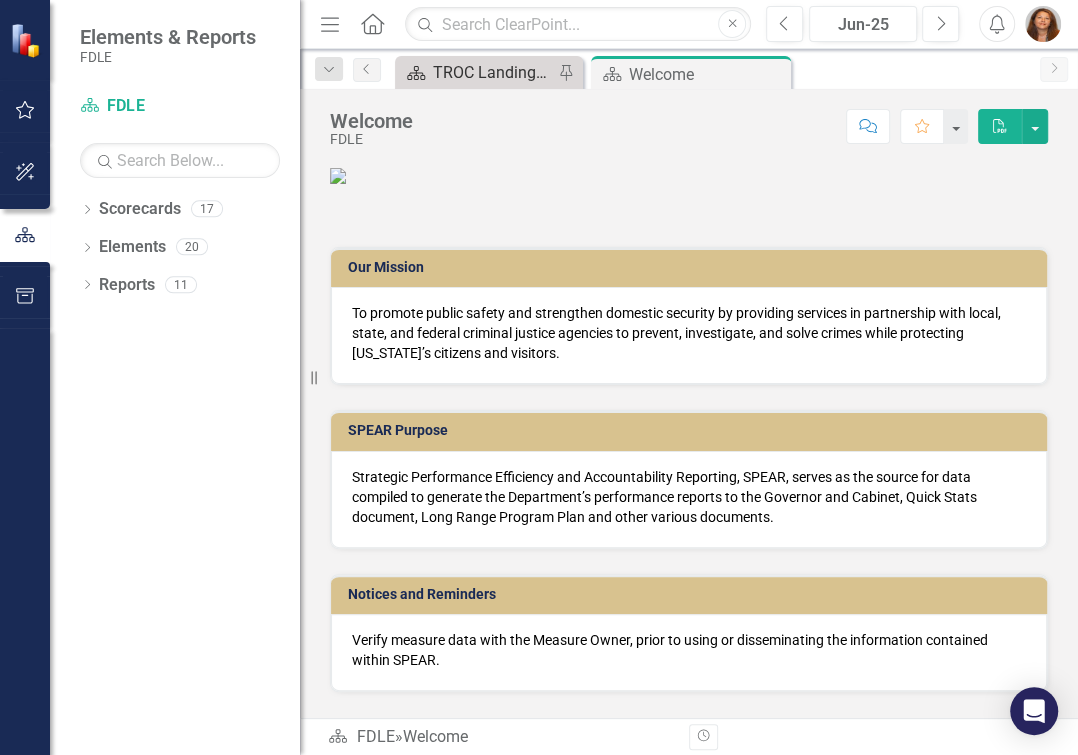 click on "TROC Landing Page" at bounding box center (493, 72) 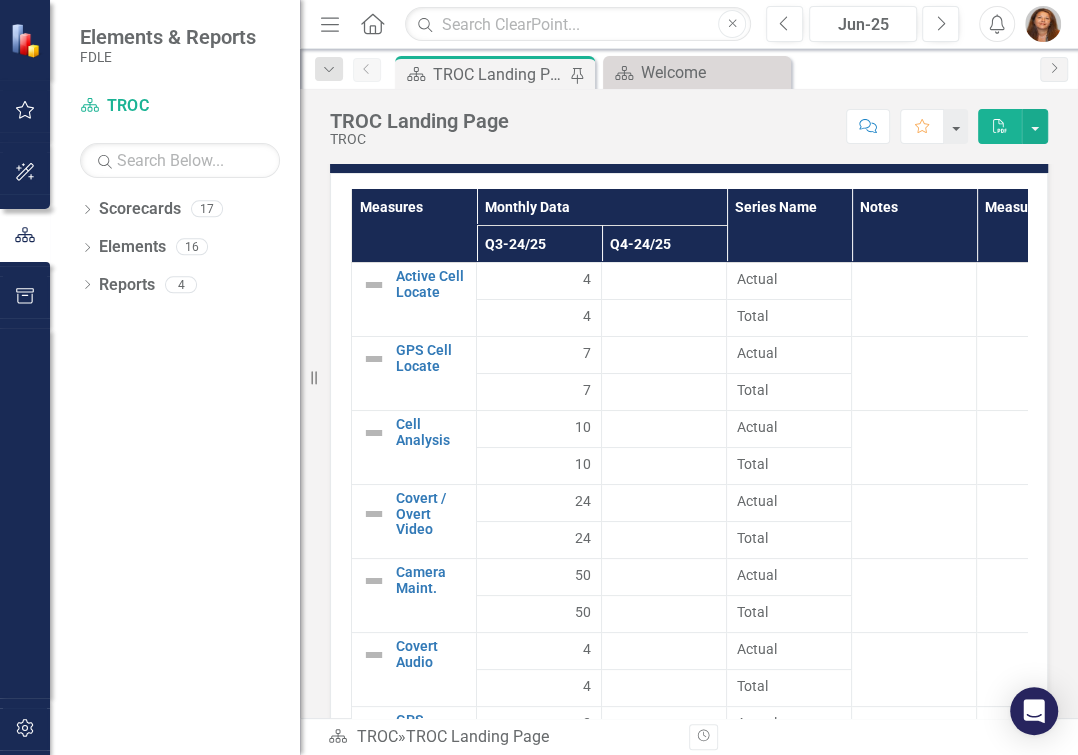 scroll, scrollTop: 10749, scrollLeft: 0, axis: vertical 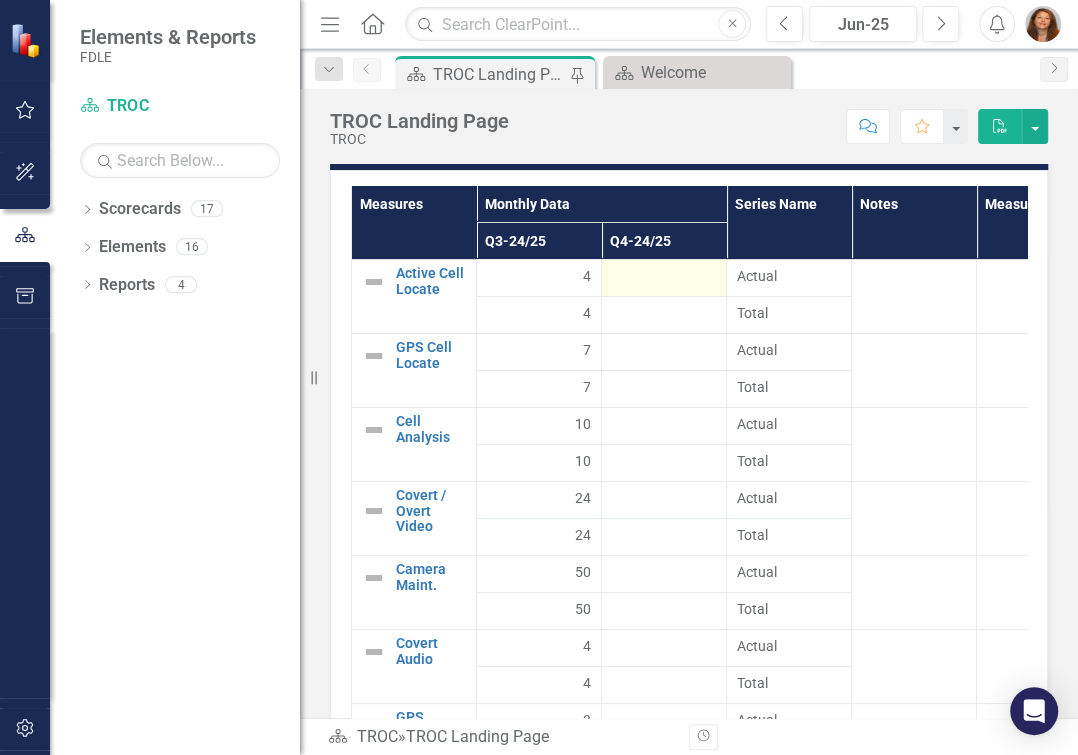 click at bounding box center [664, 278] 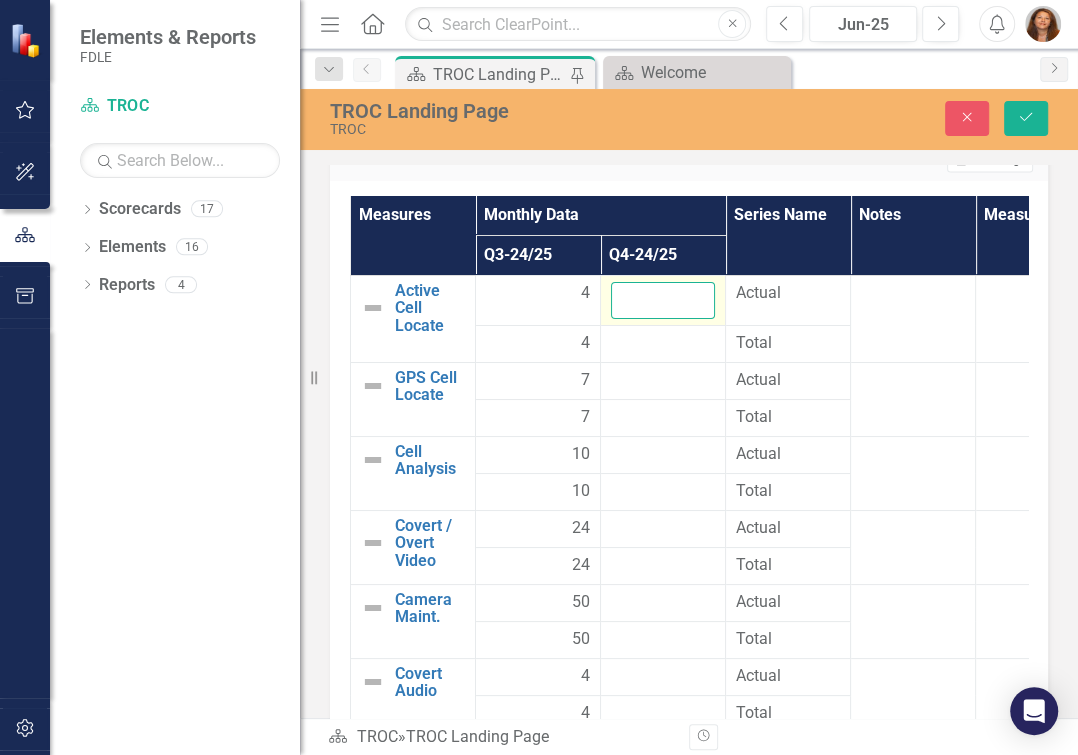 click at bounding box center [663, 300] 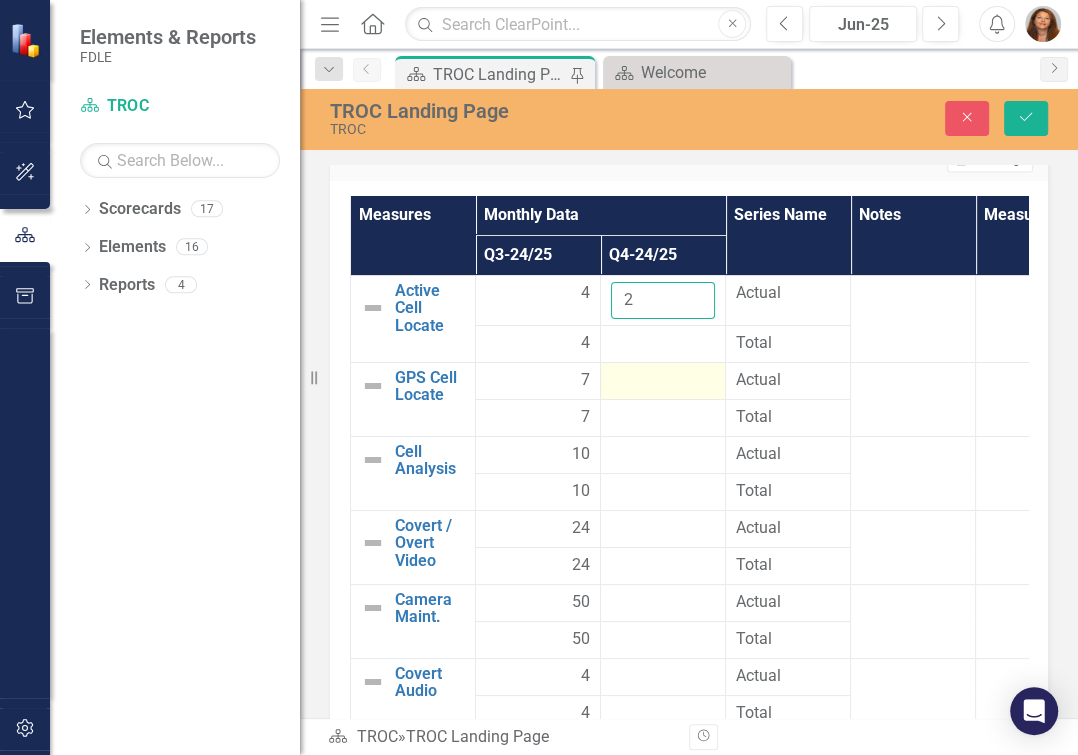 type on "2" 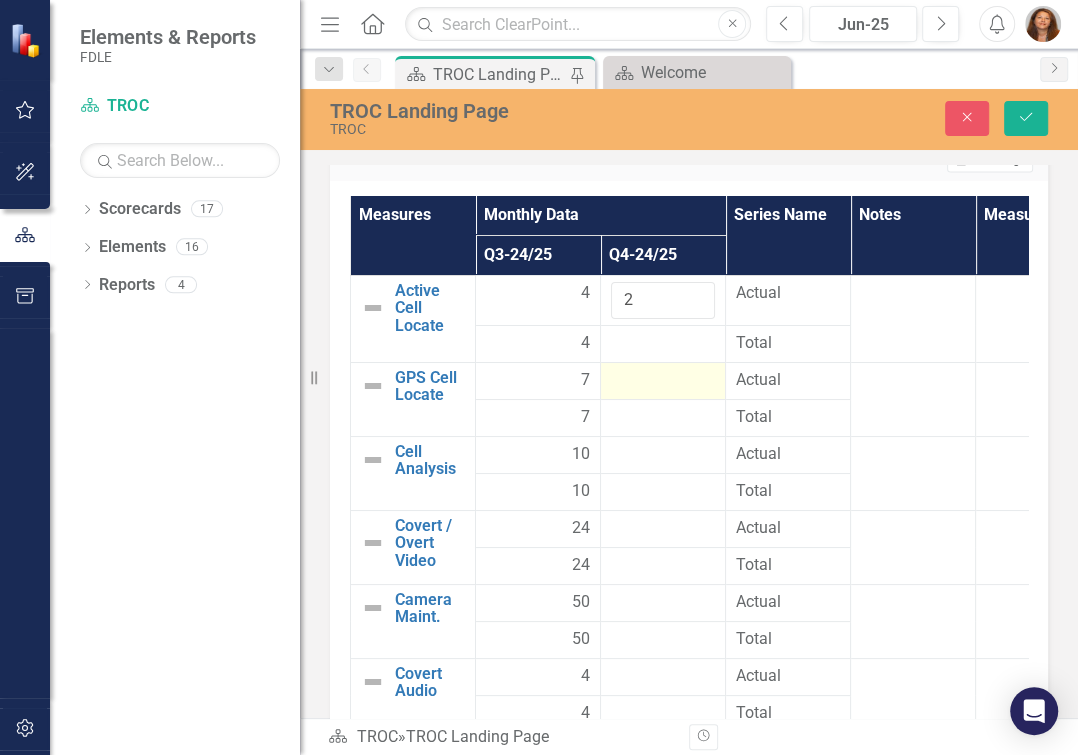 click at bounding box center [663, 381] 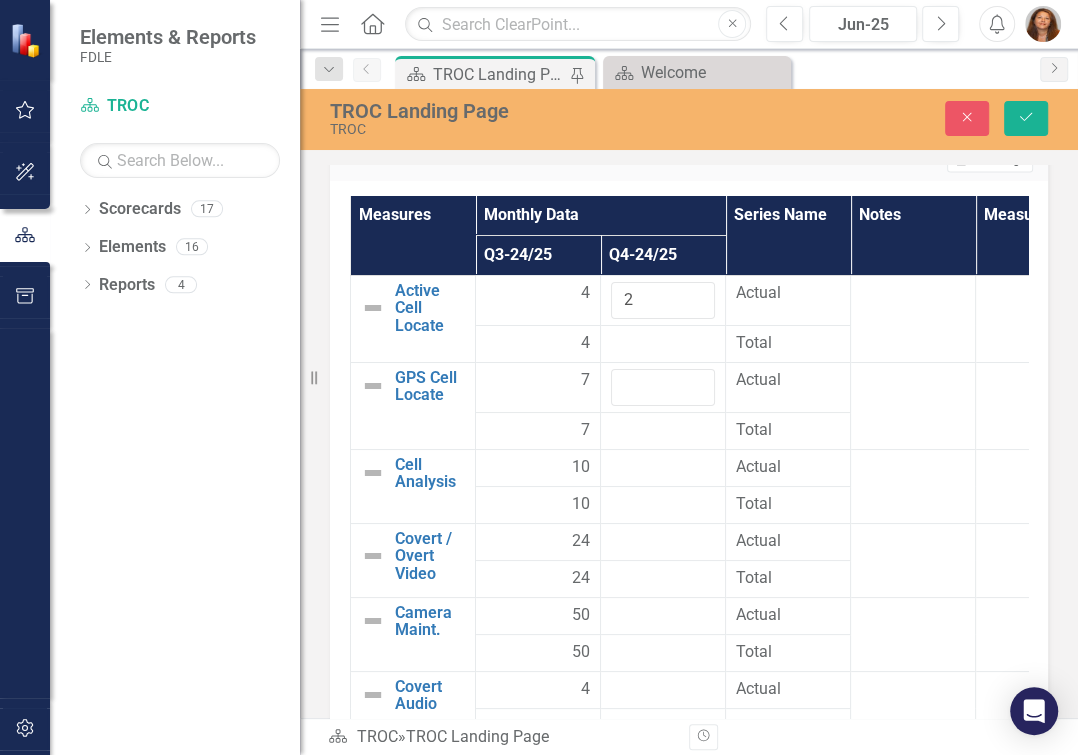 click at bounding box center [663, 344] 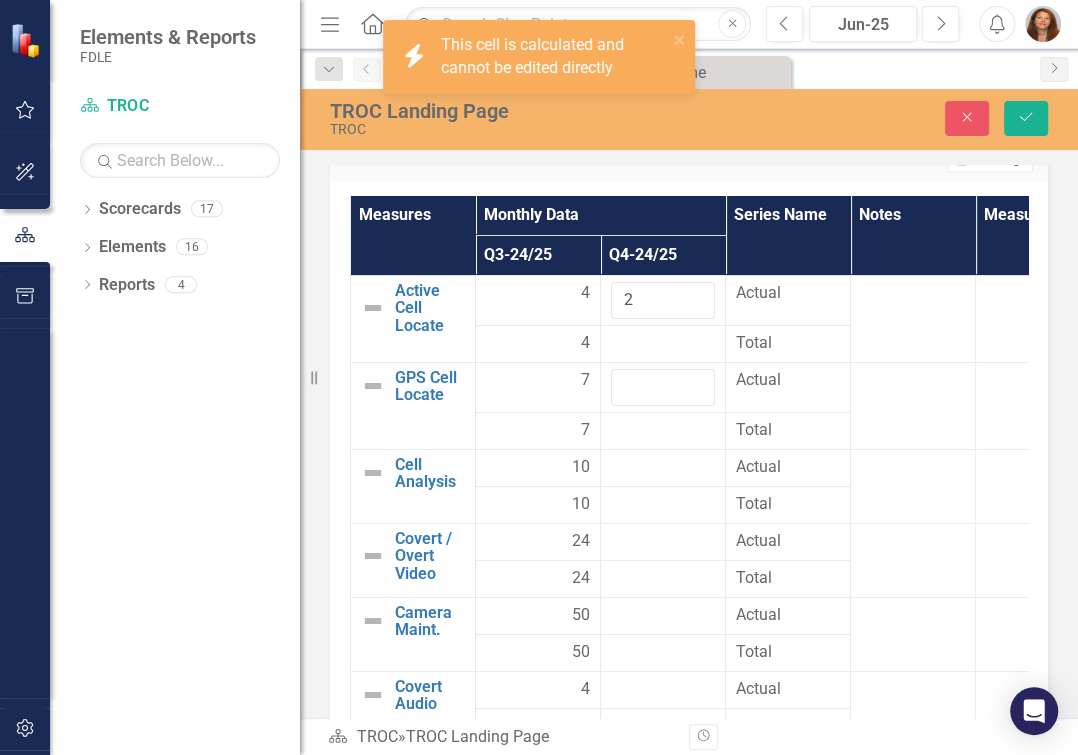 click at bounding box center [663, 344] 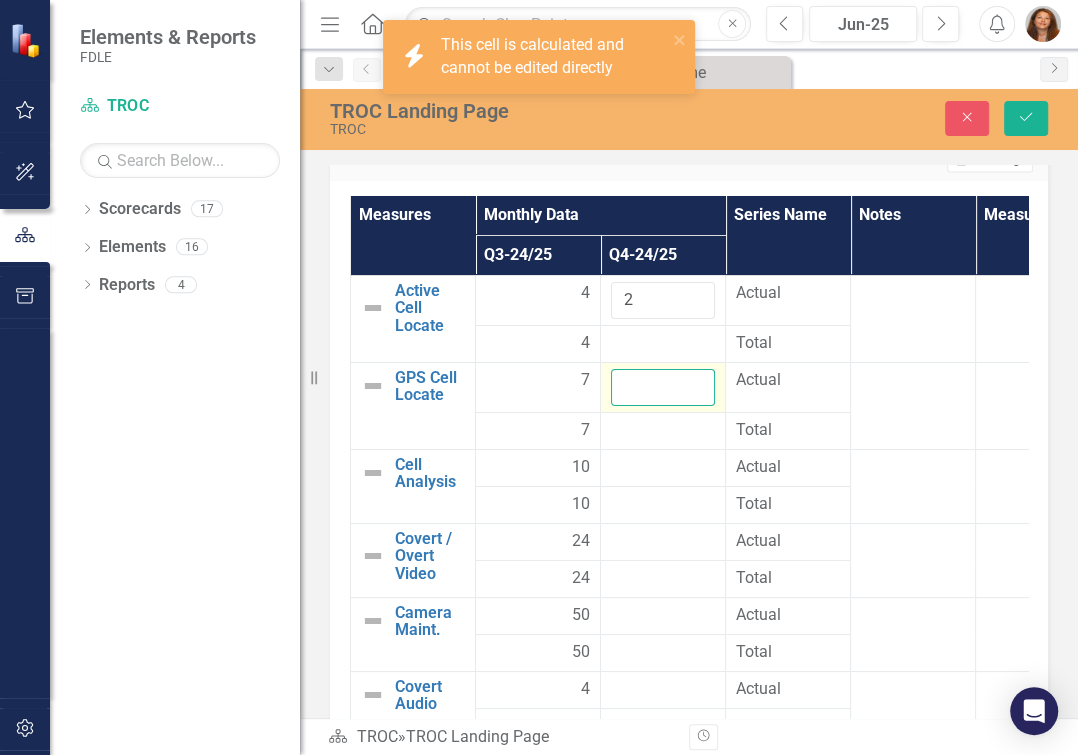 click at bounding box center [663, 387] 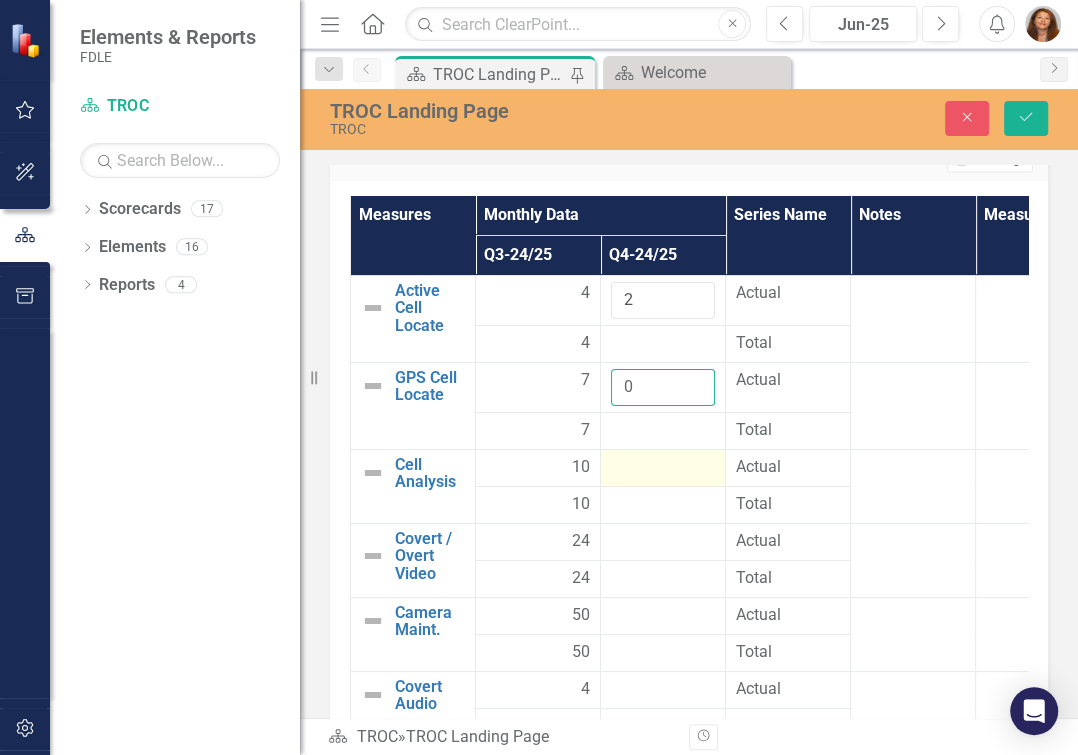 type on "0" 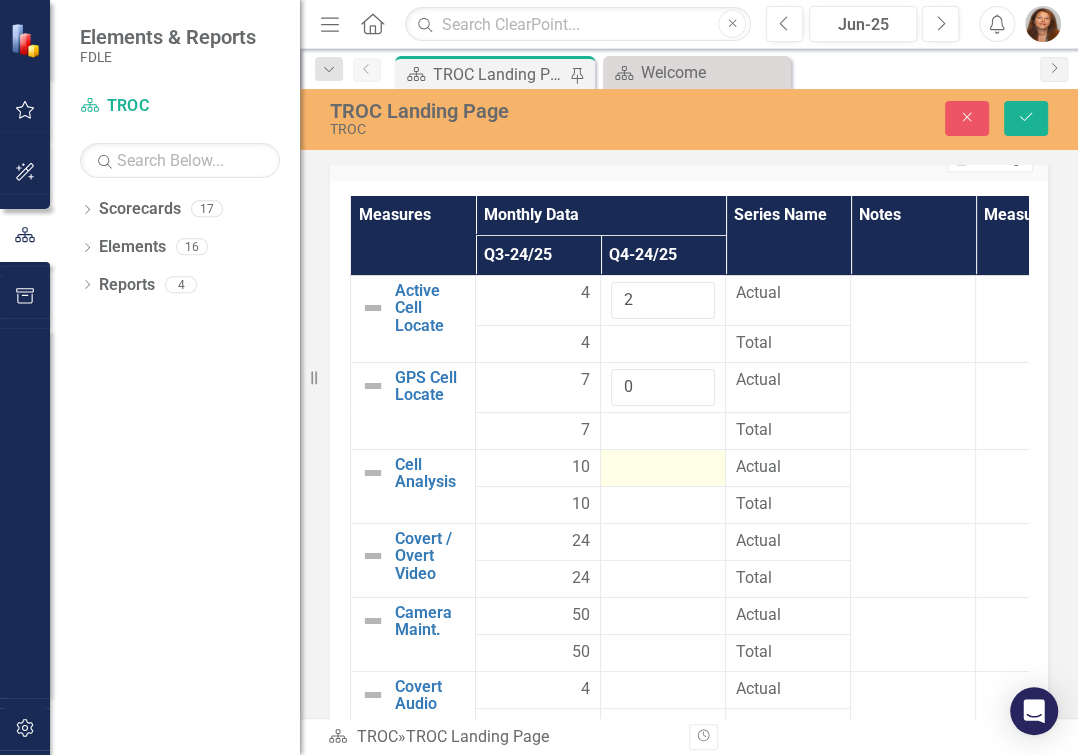 click at bounding box center [663, 468] 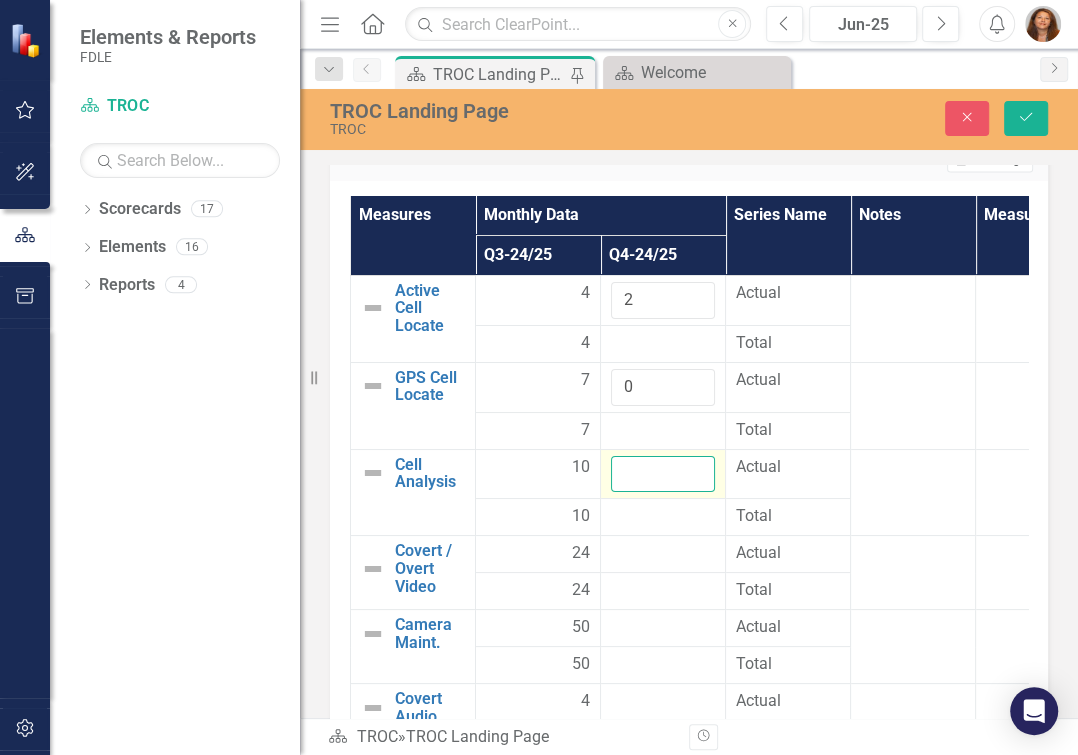 click at bounding box center (663, 474) 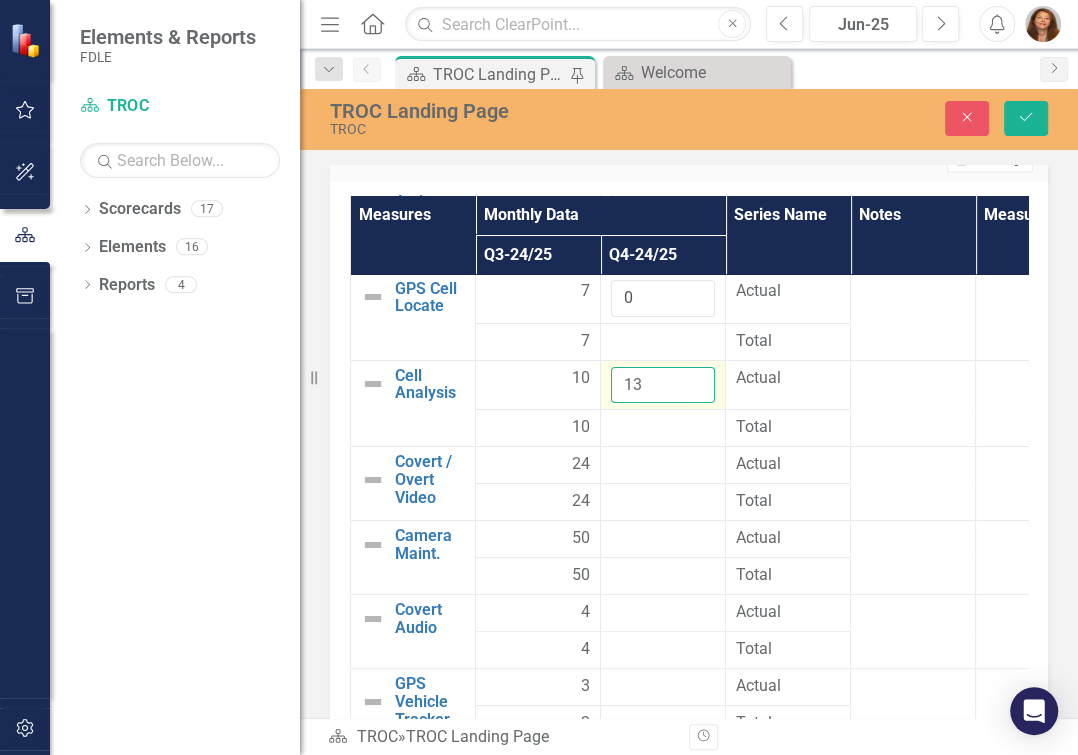 scroll, scrollTop: 90, scrollLeft: 0, axis: vertical 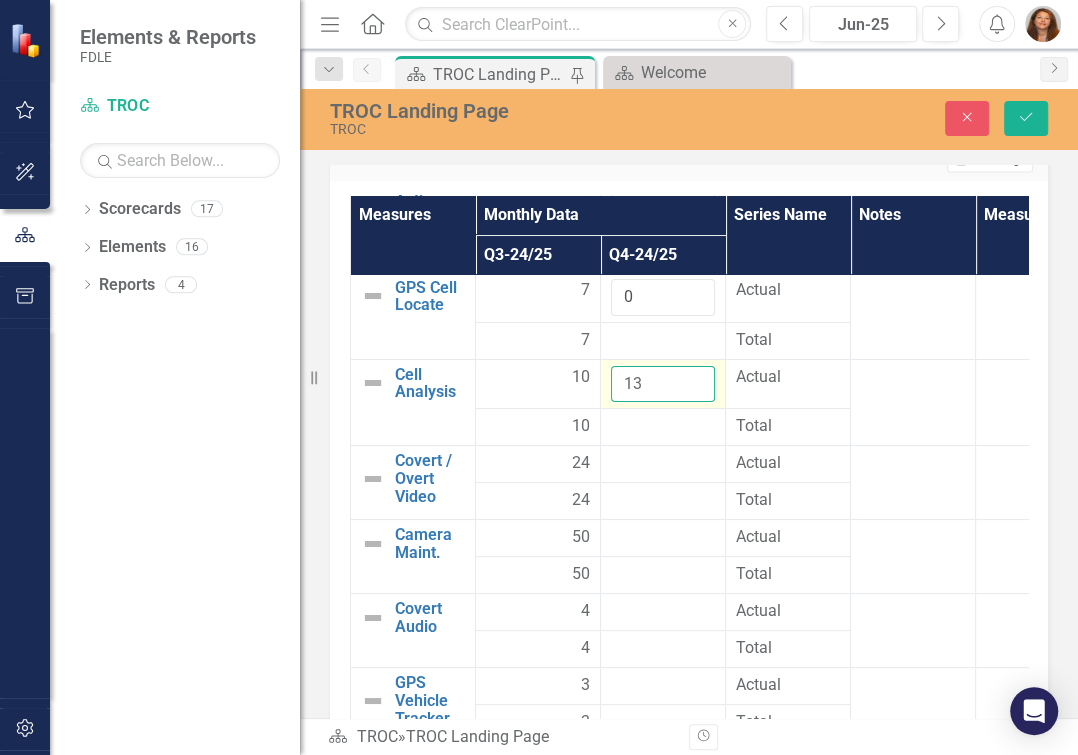 type on "13" 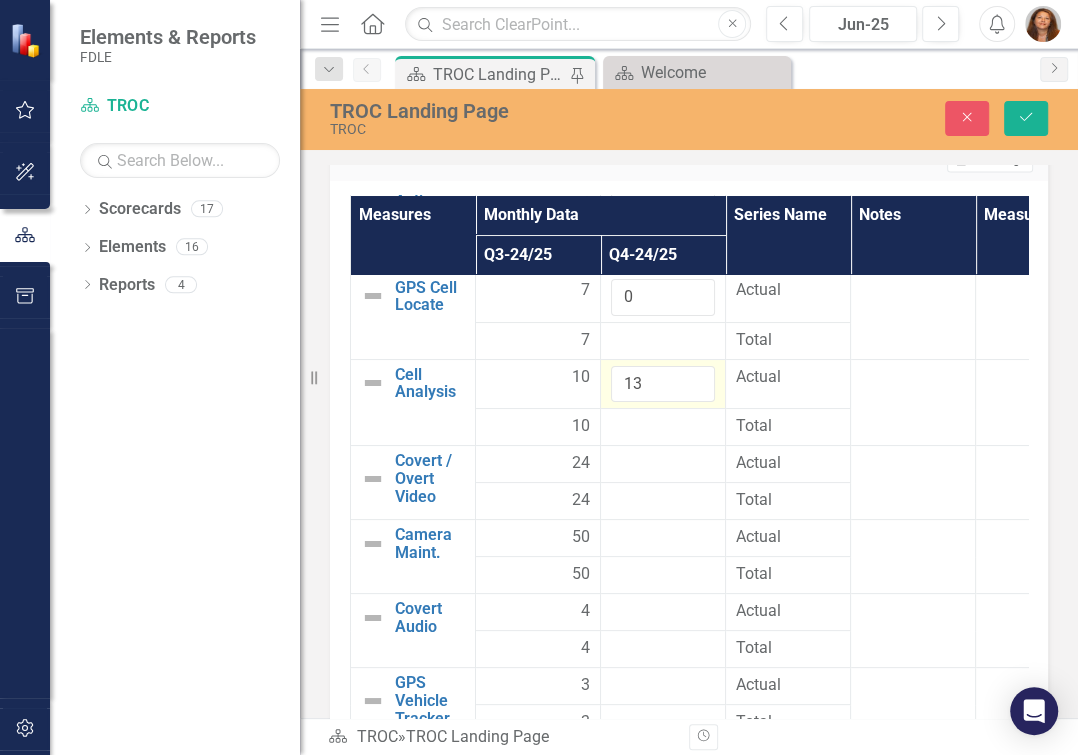 click at bounding box center [663, 464] 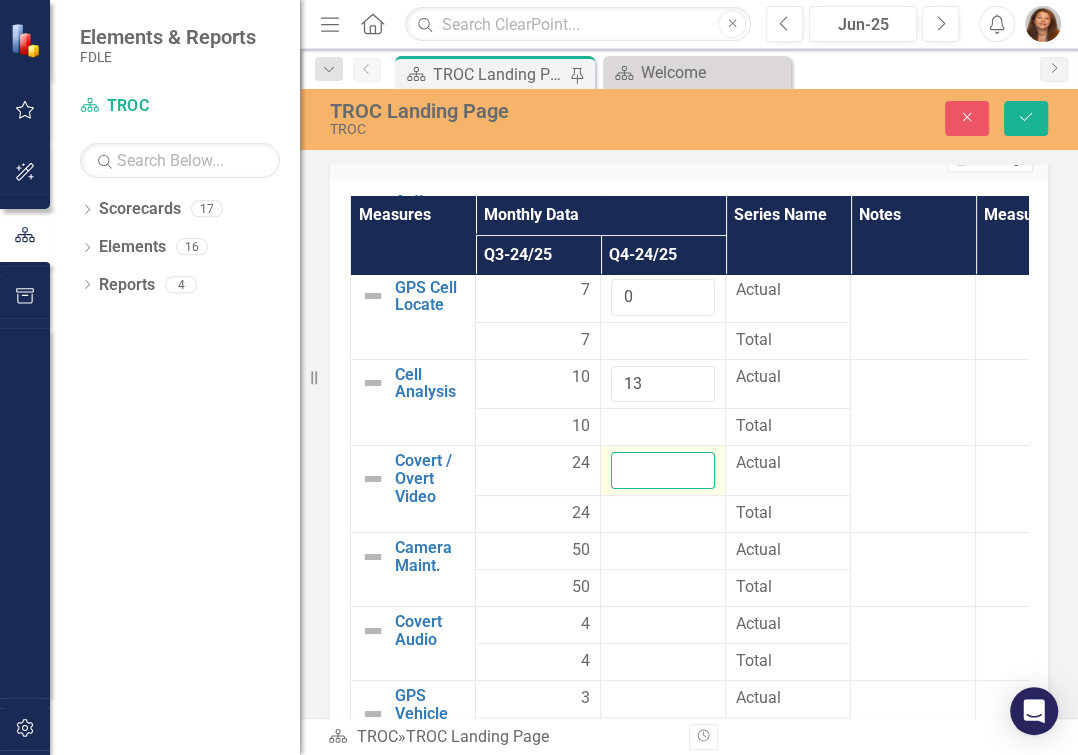 click at bounding box center [663, 470] 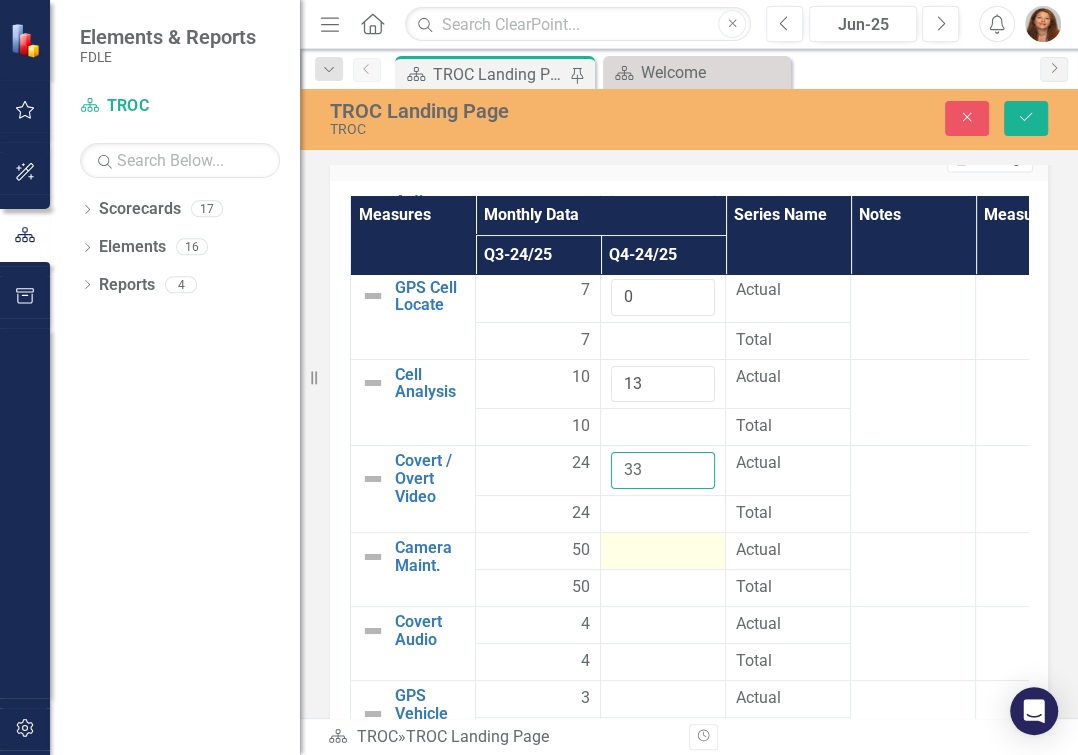 type on "33" 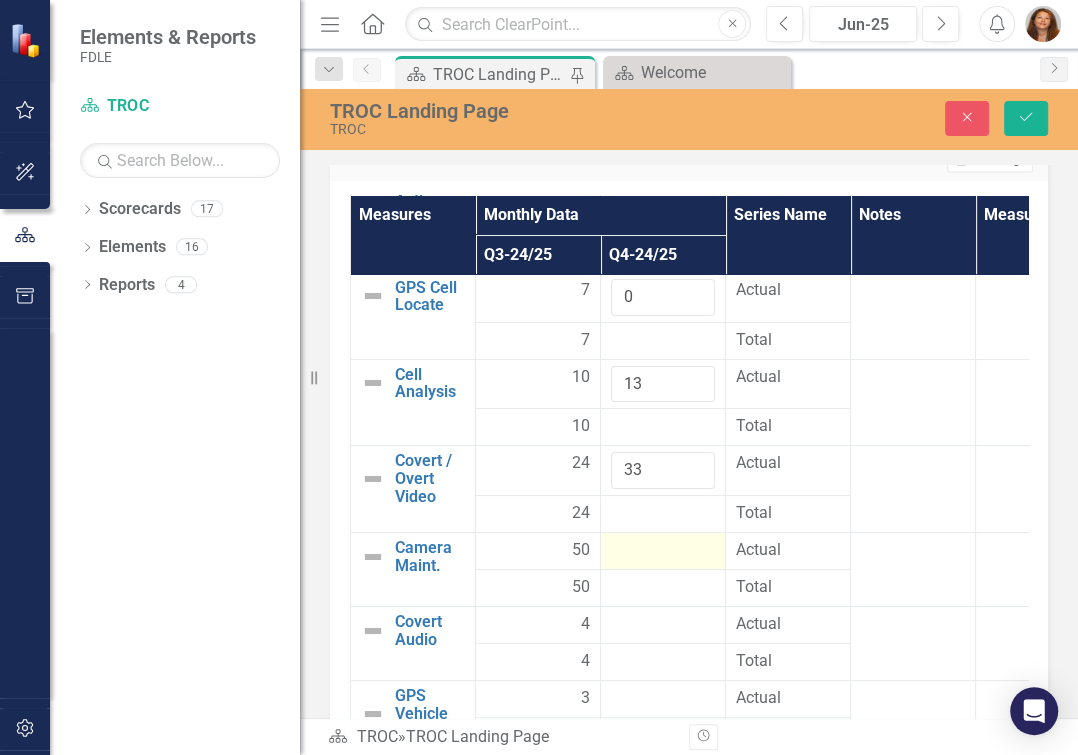 click at bounding box center (663, 551) 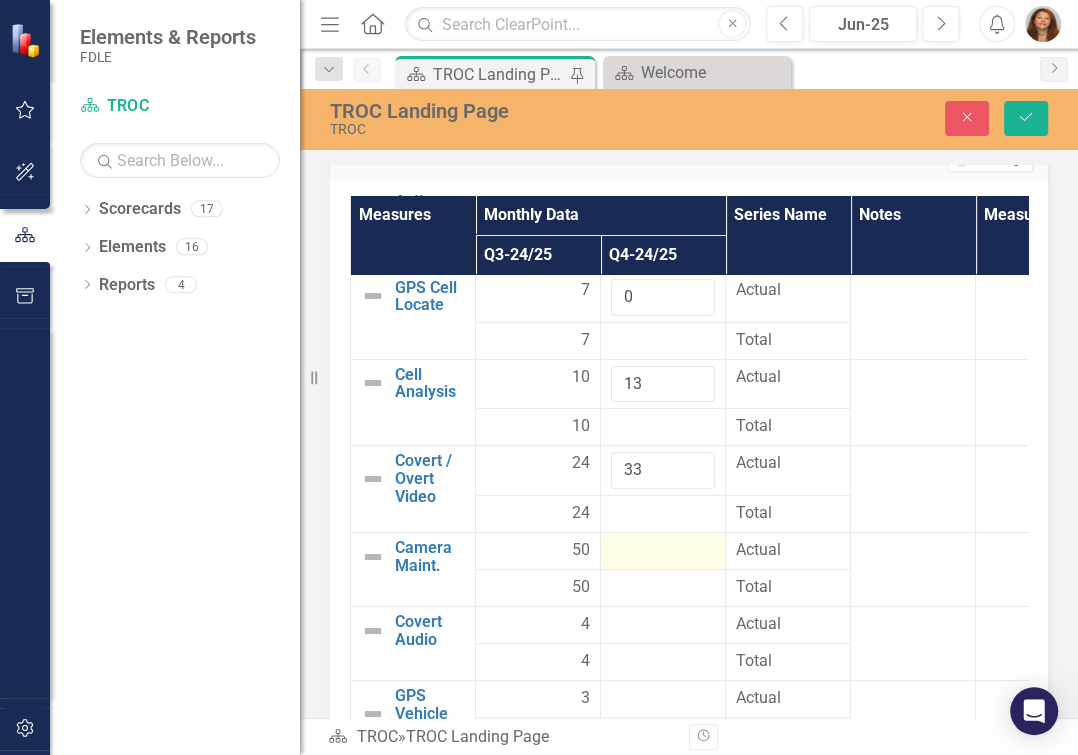 click at bounding box center [663, 551] 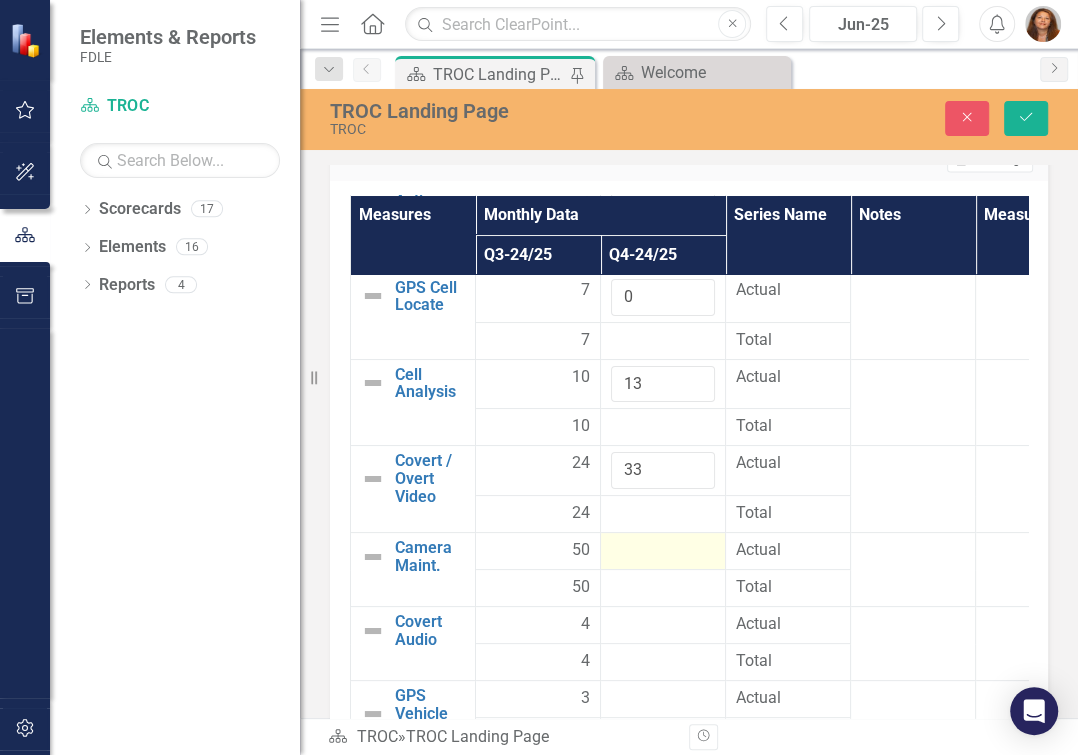 click at bounding box center (663, 551) 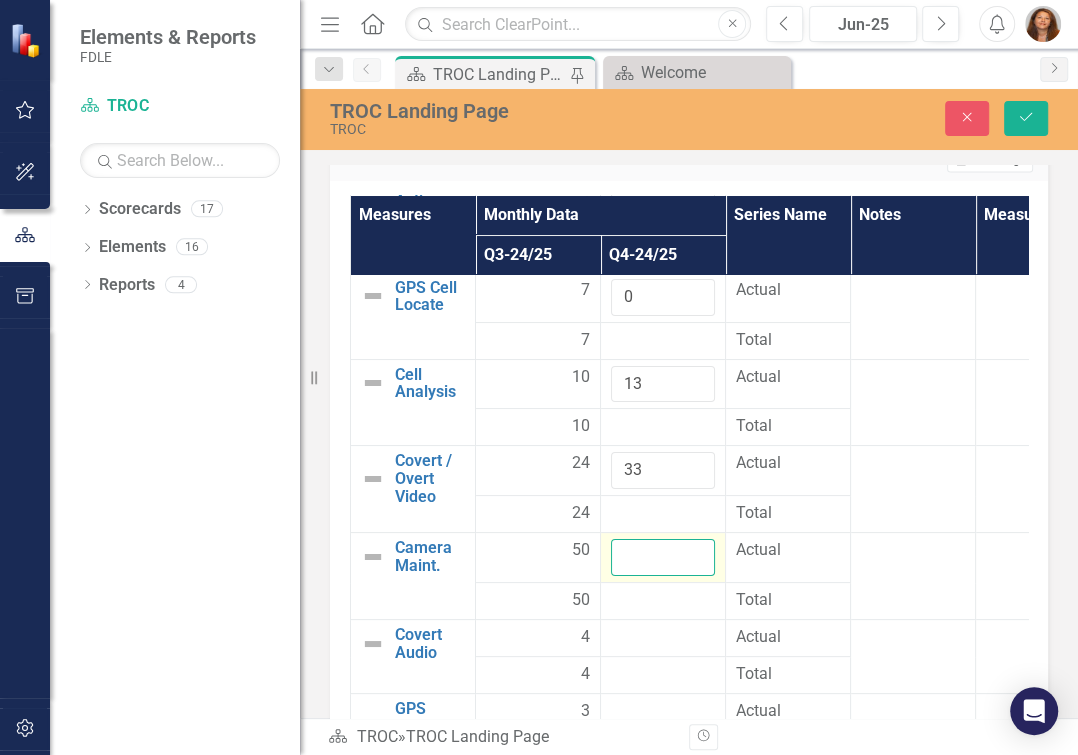 click at bounding box center (663, 557) 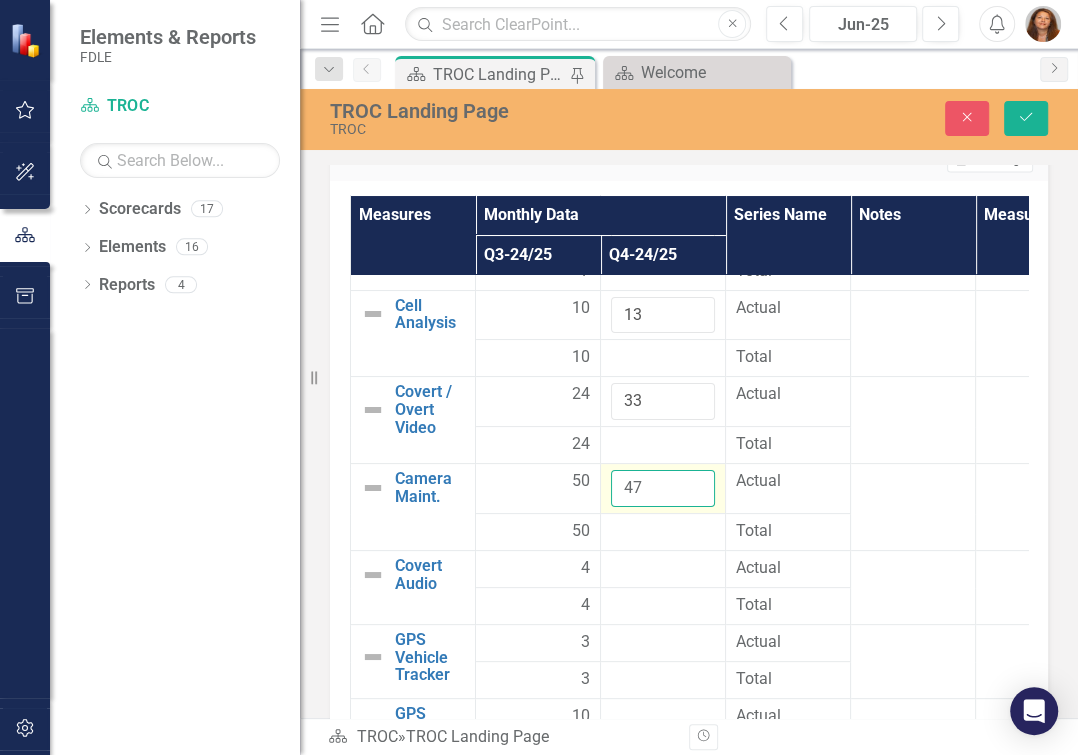 scroll, scrollTop: 272, scrollLeft: 0, axis: vertical 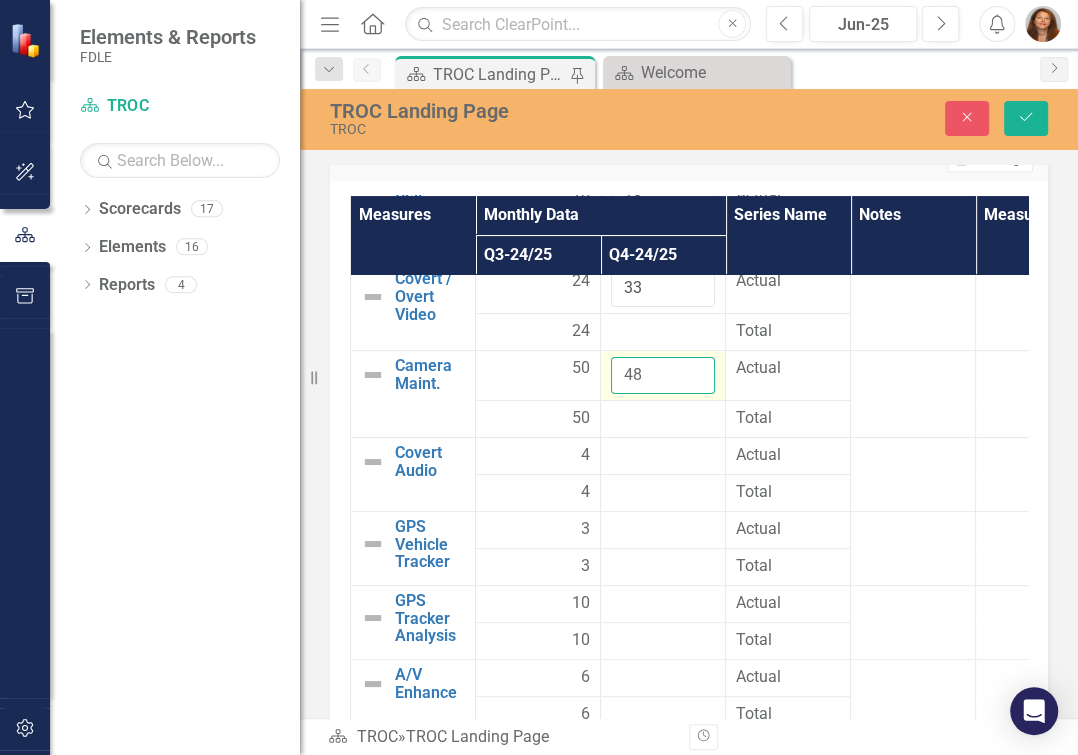 type on "48" 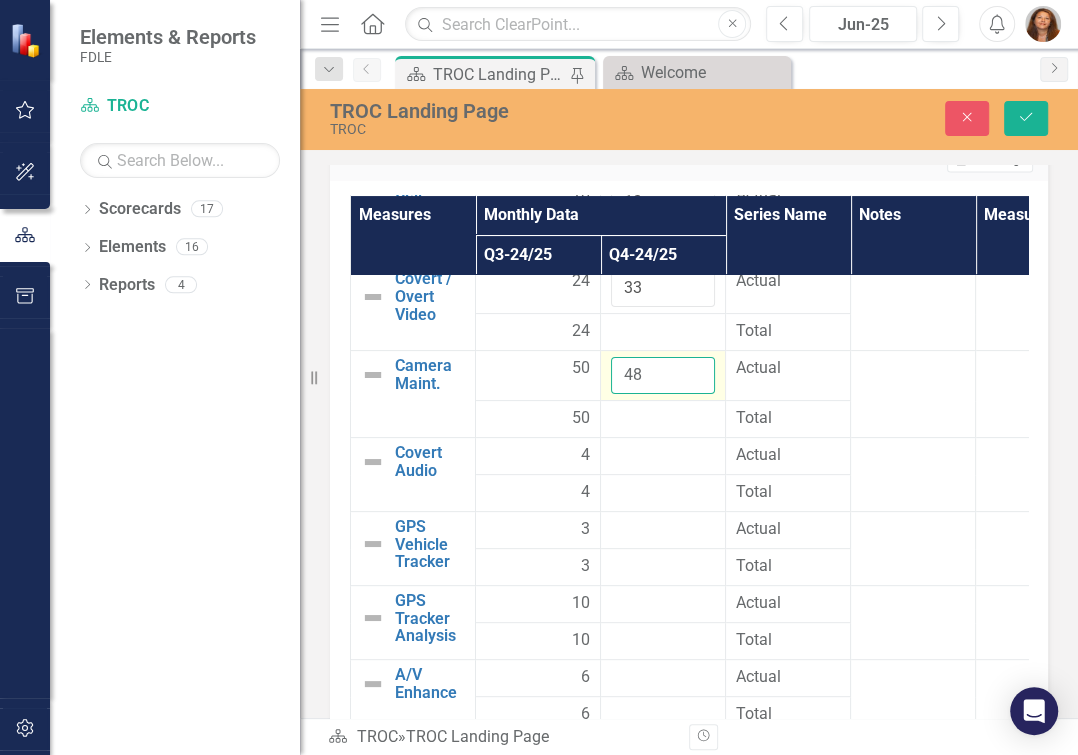 click on "48" at bounding box center [663, 375] 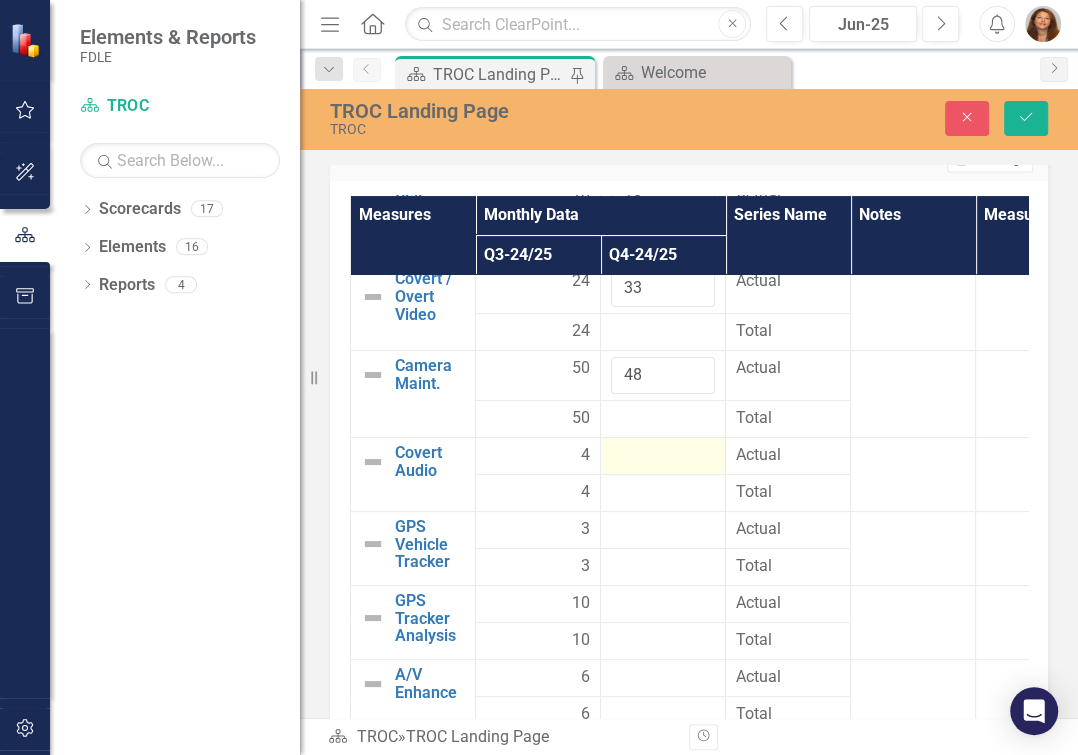 click at bounding box center (663, 456) 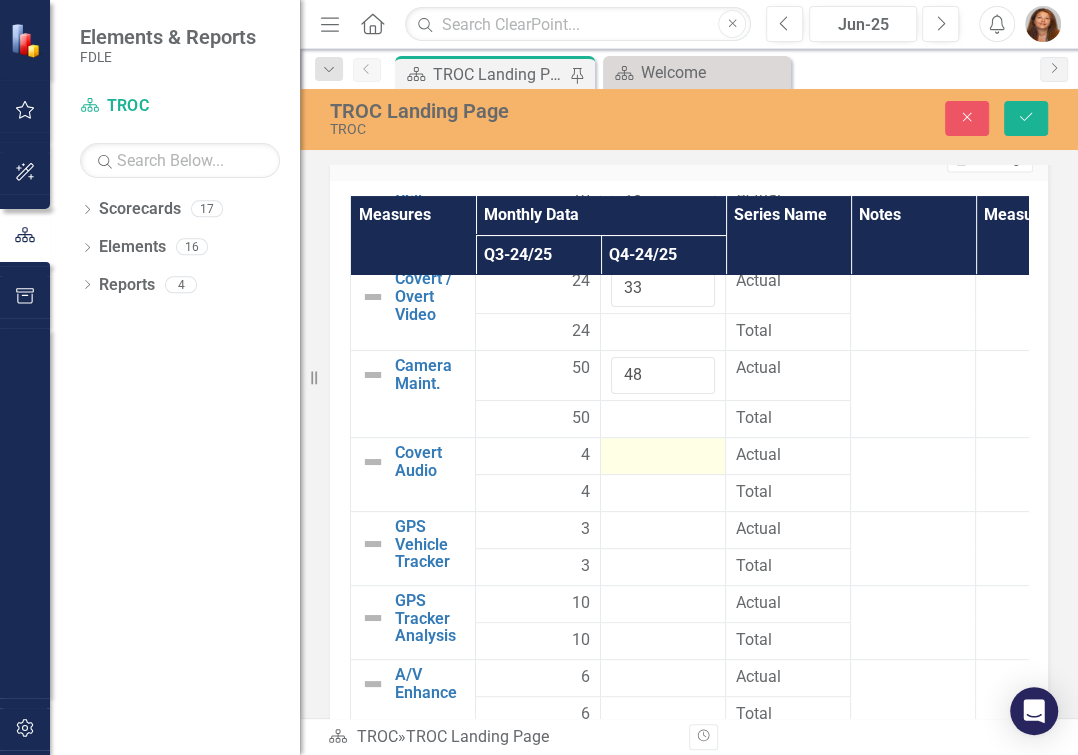 click at bounding box center (663, 456) 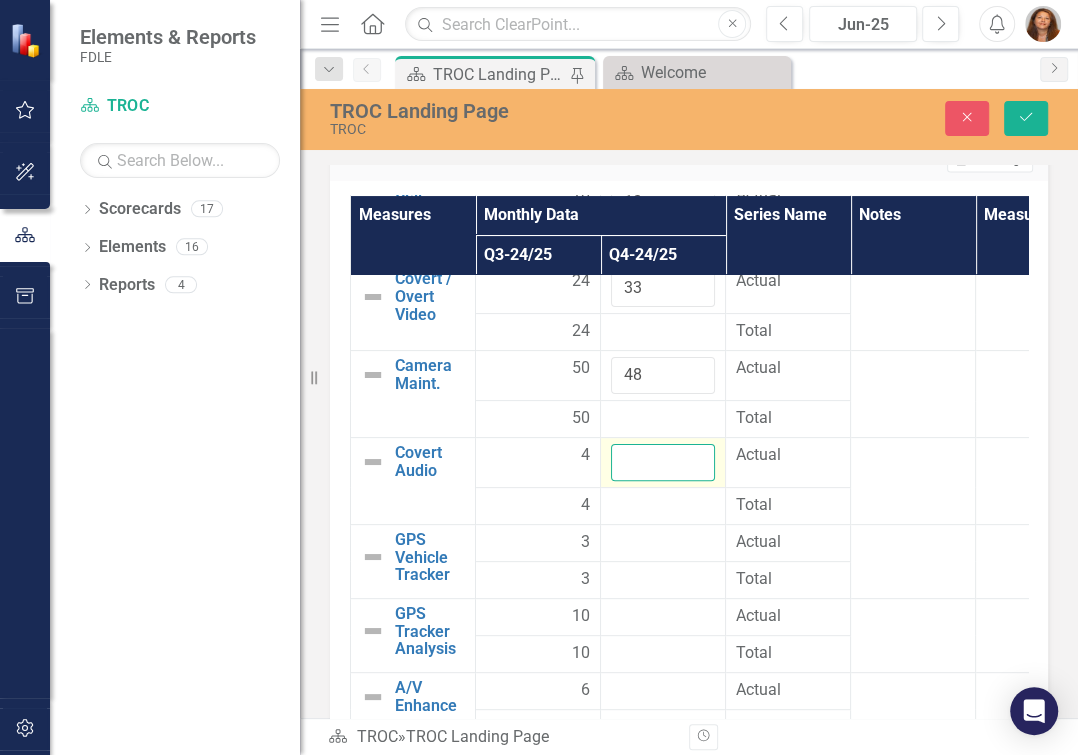 click at bounding box center (663, 462) 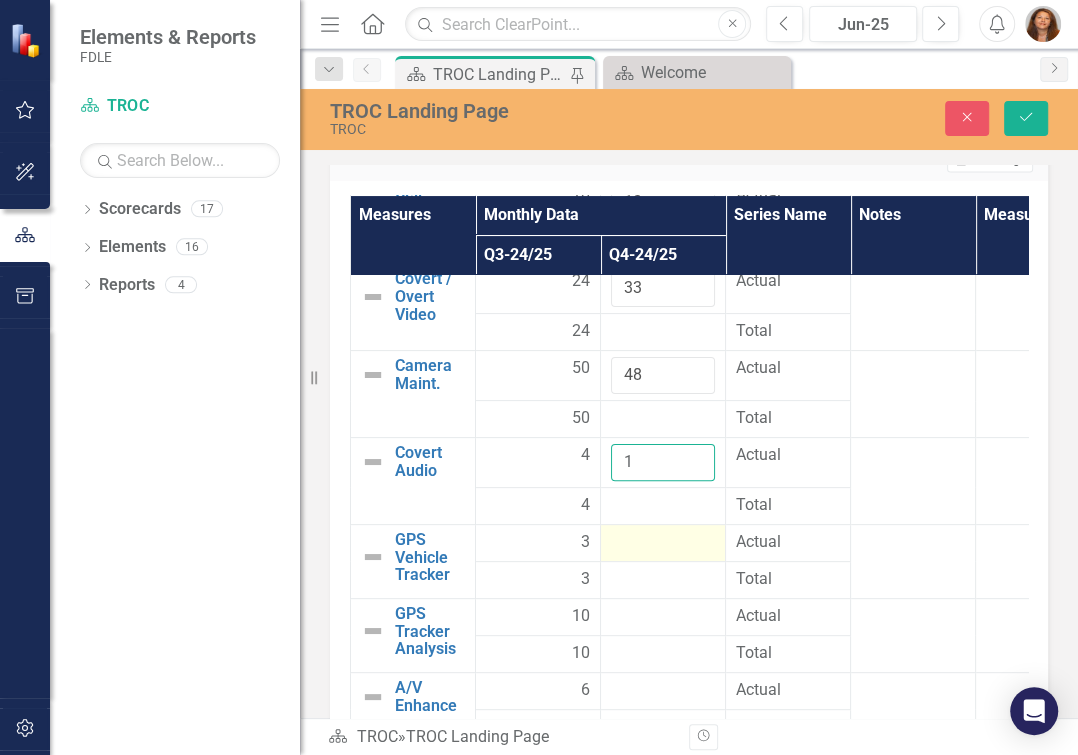 type on "1" 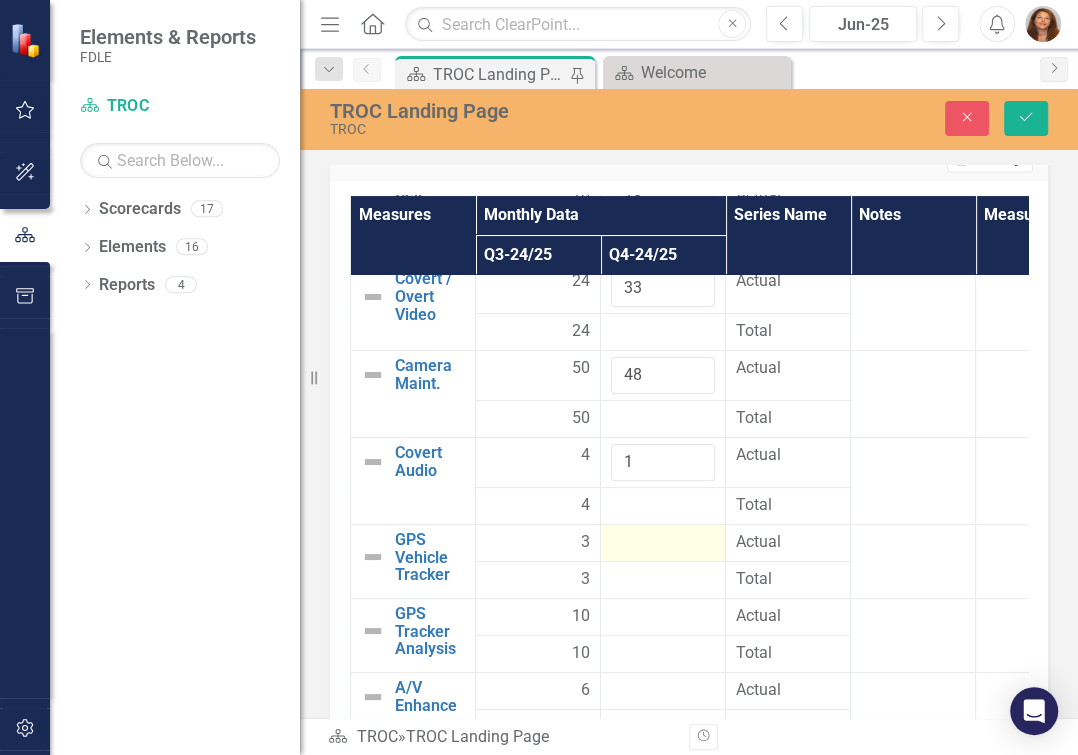 click at bounding box center (663, 543) 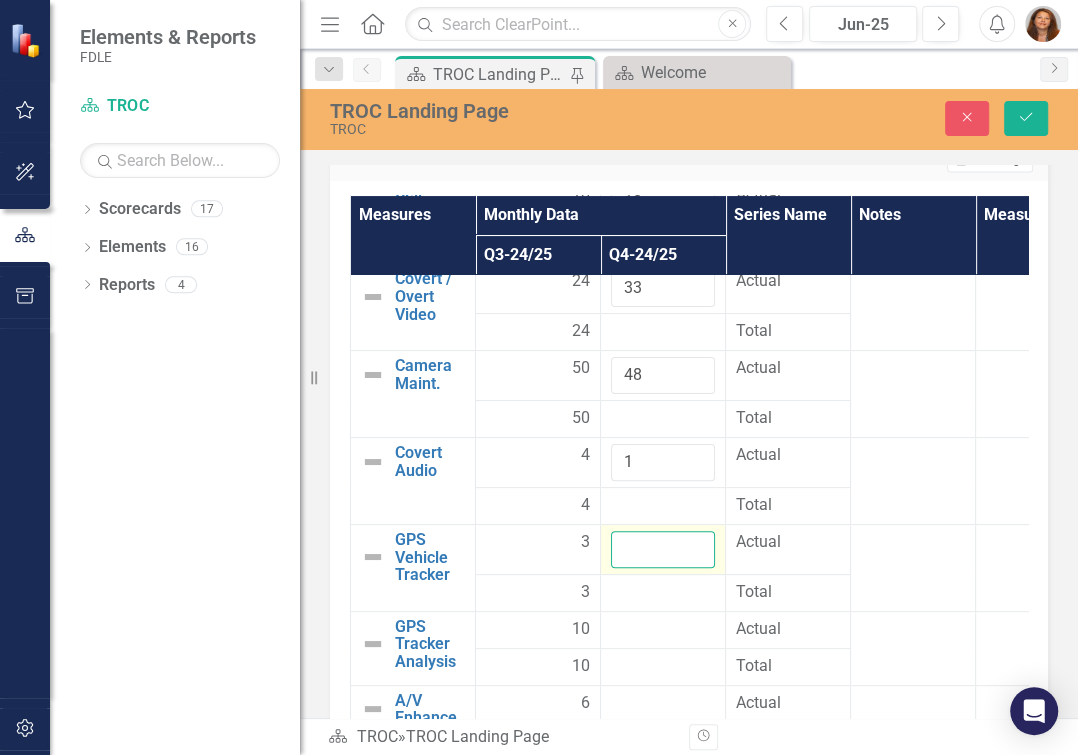 click at bounding box center (663, 549) 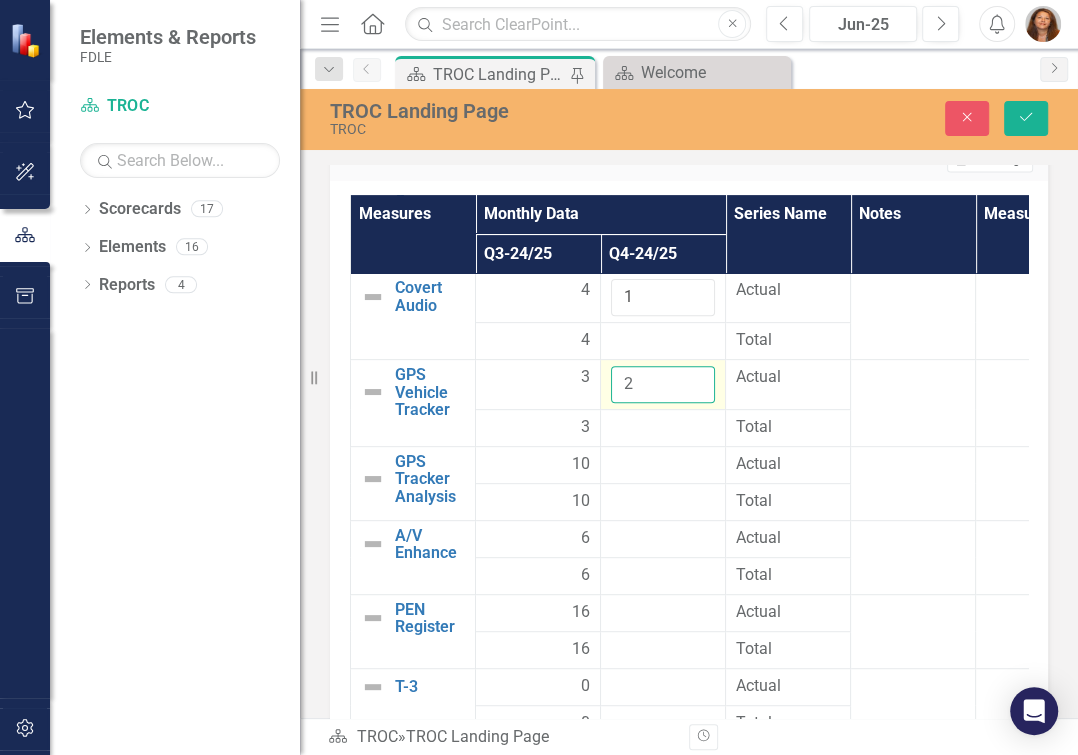 scroll, scrollTop: 454, scrollLeft: 0, axis: vertical 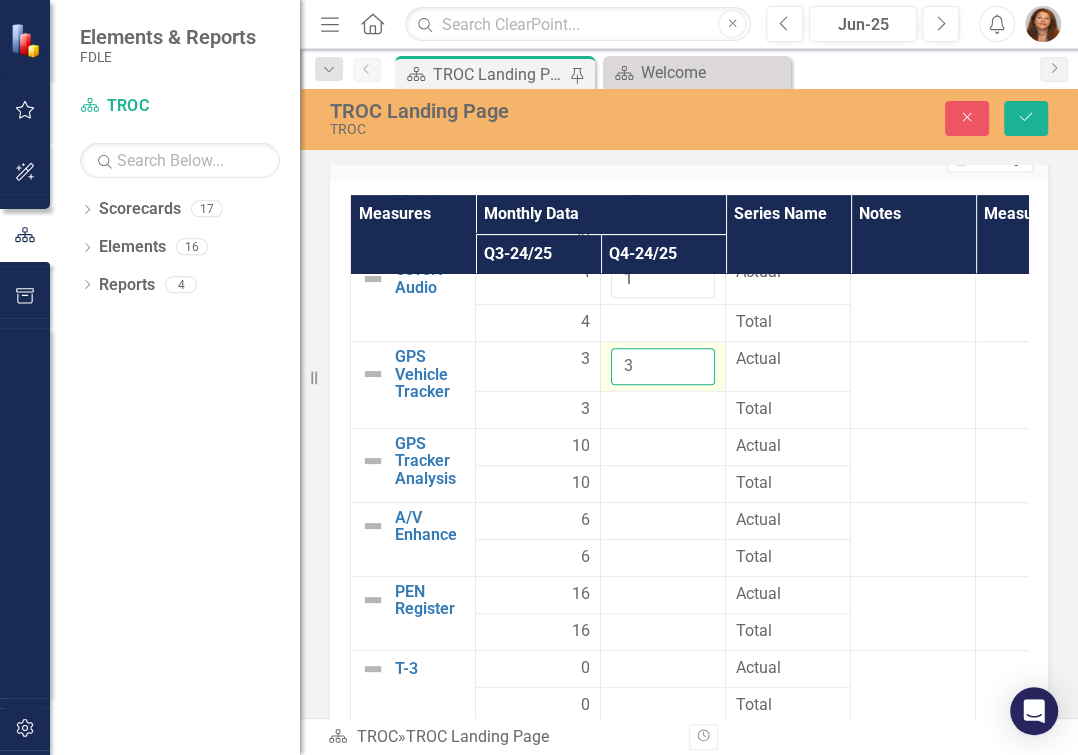 type on "3" 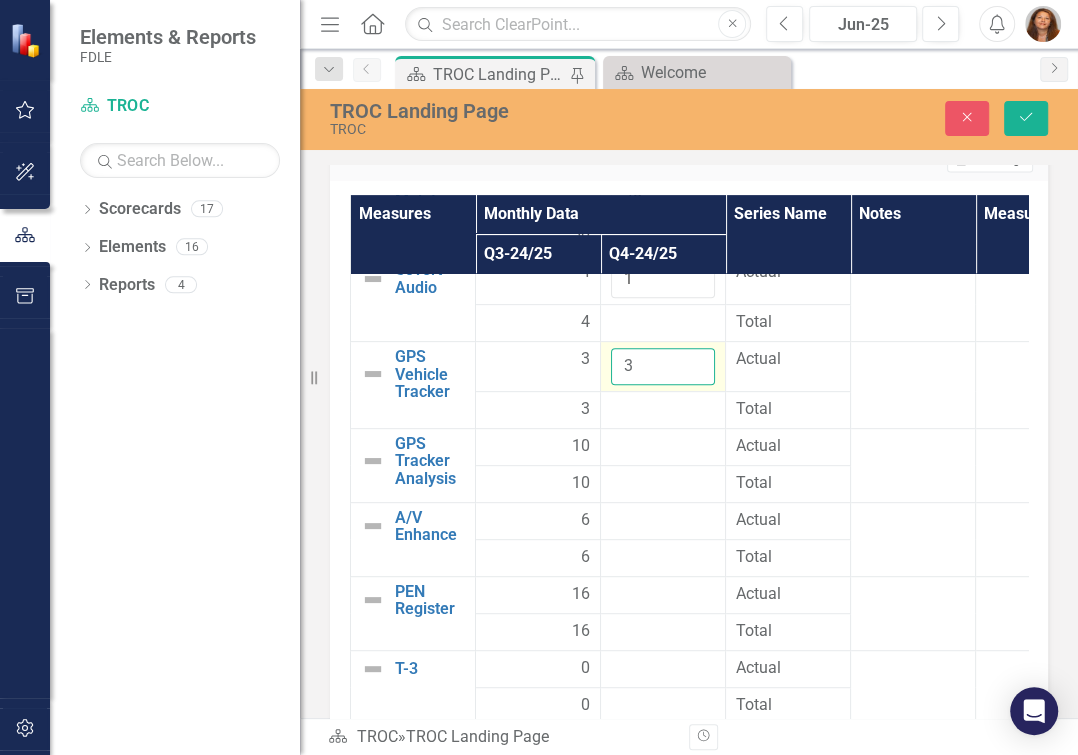 click on "3" at bounding box center [663, 367] 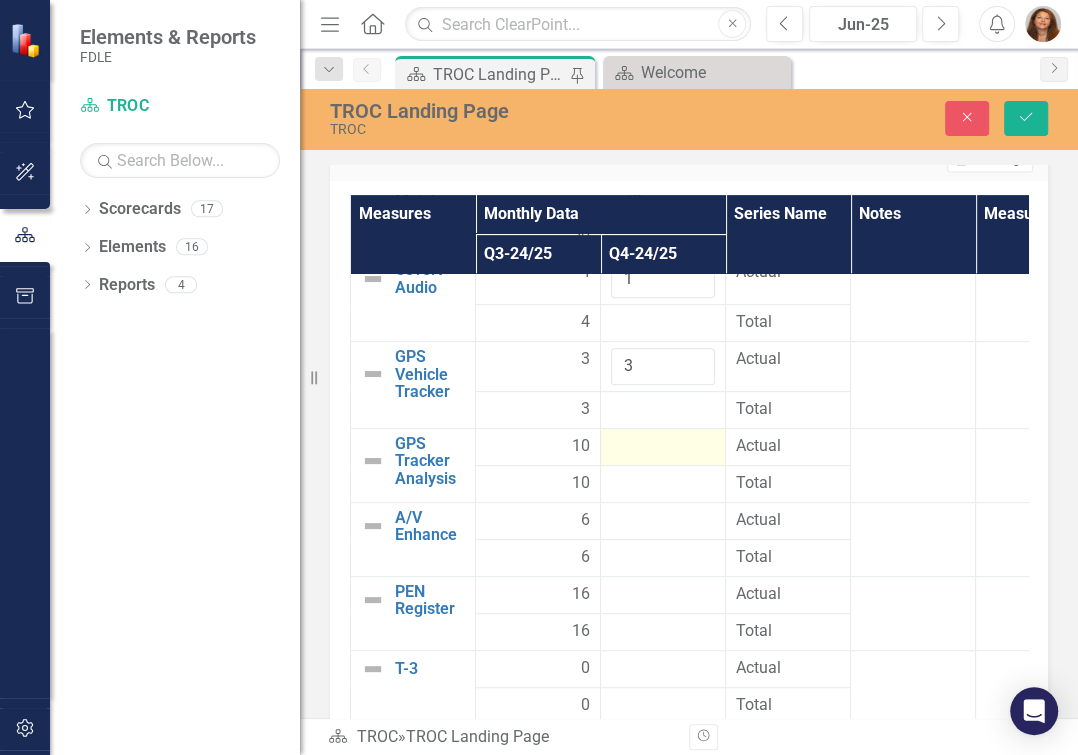 click at bounding box center (663, 448) 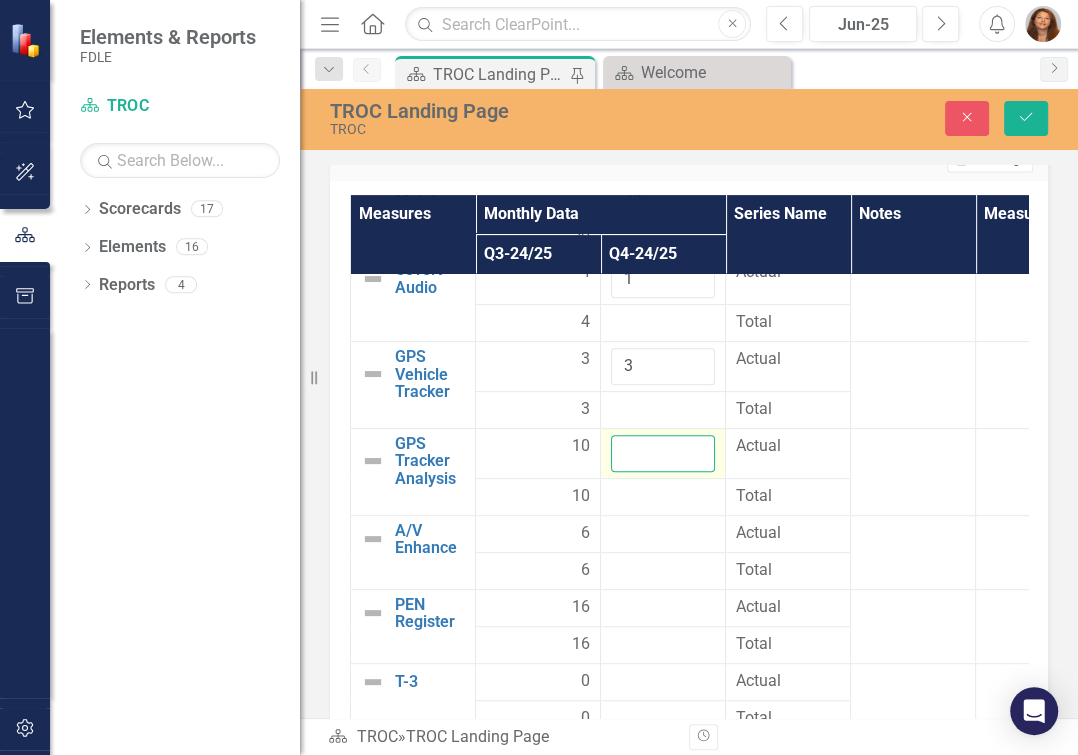 click at bounding box center (663, 454) 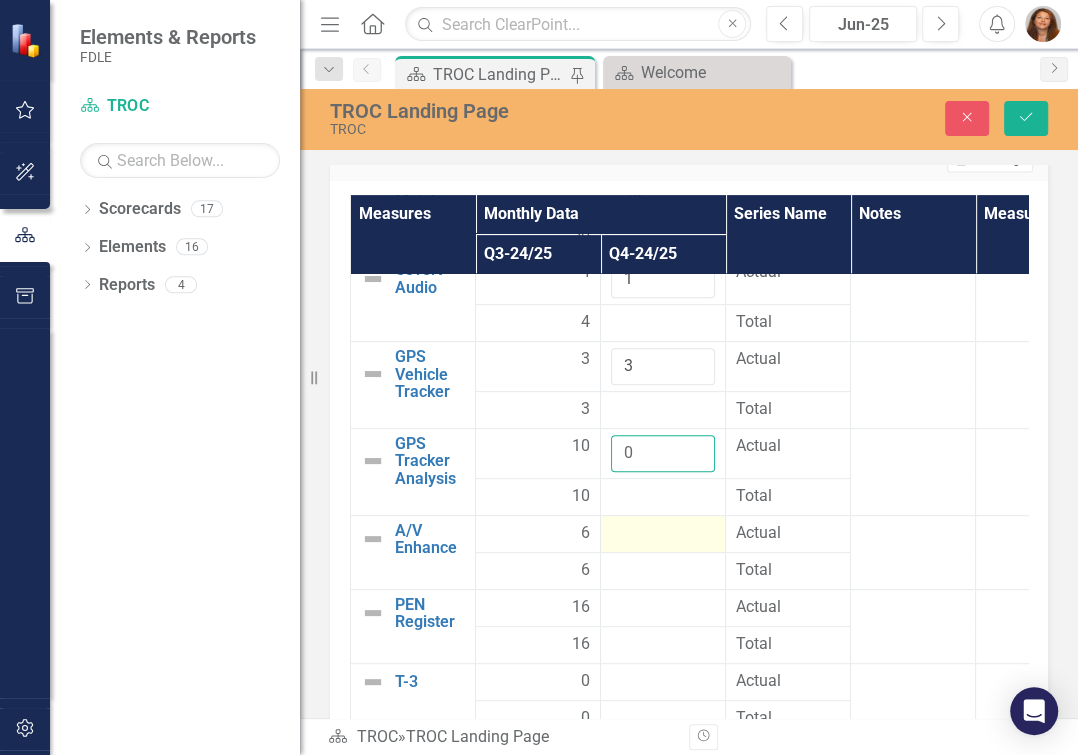 type on "0" 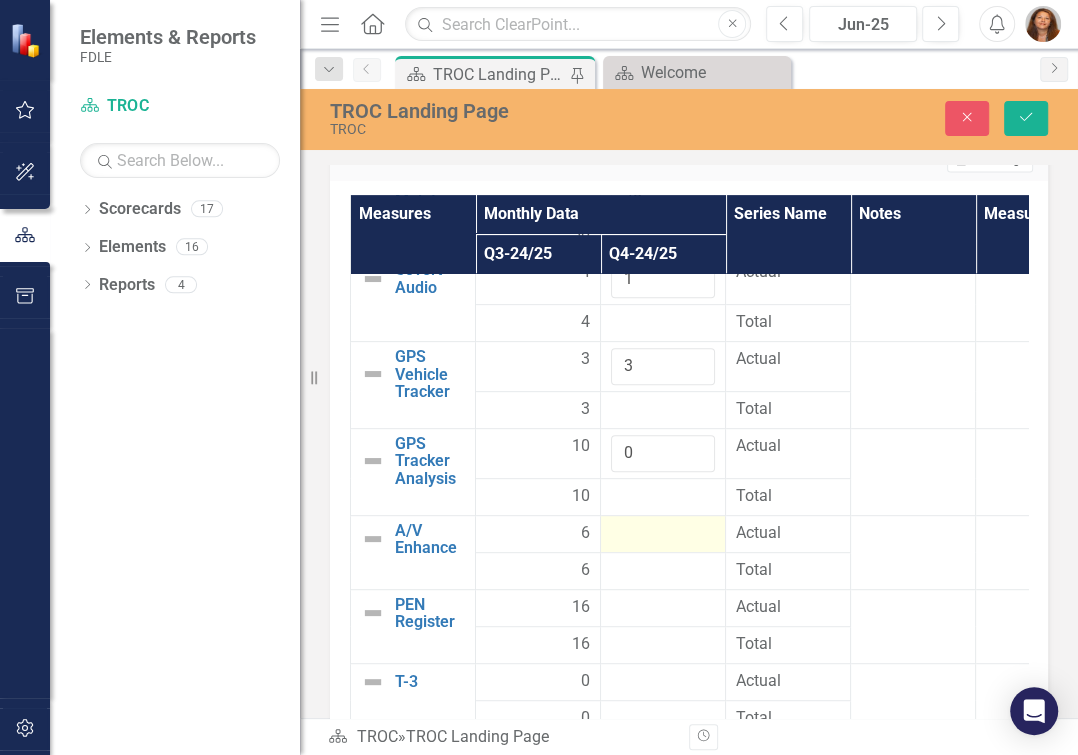 click at bounding box center (663, 535) 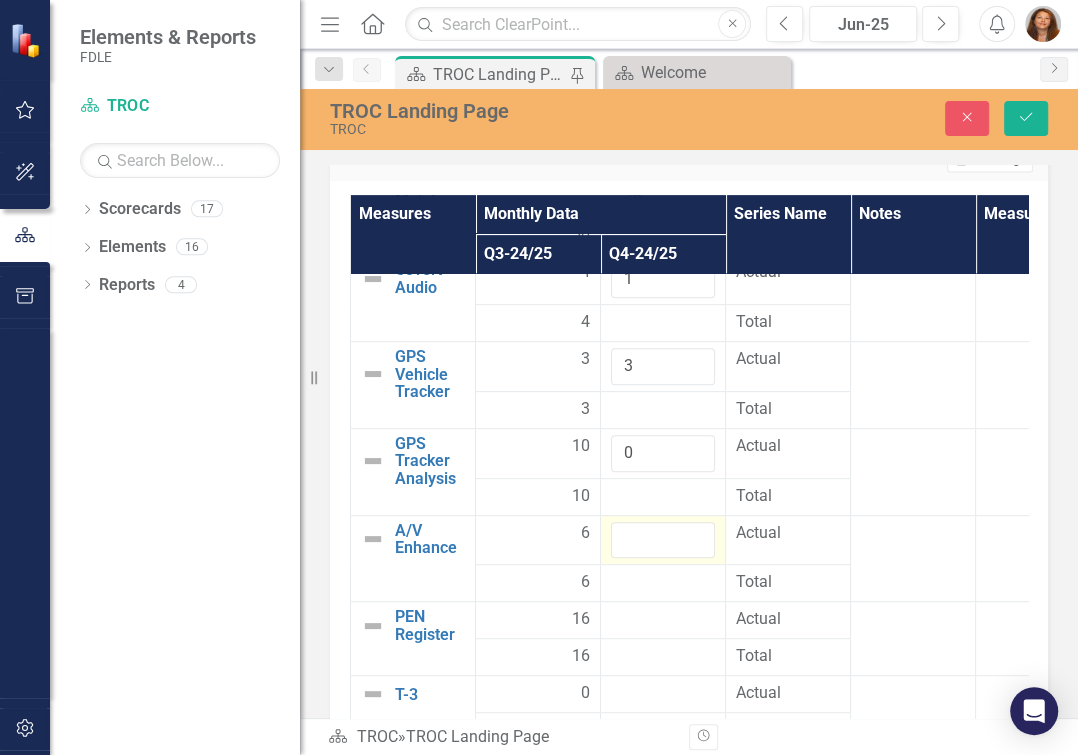 click at bounding box center [663, 541] 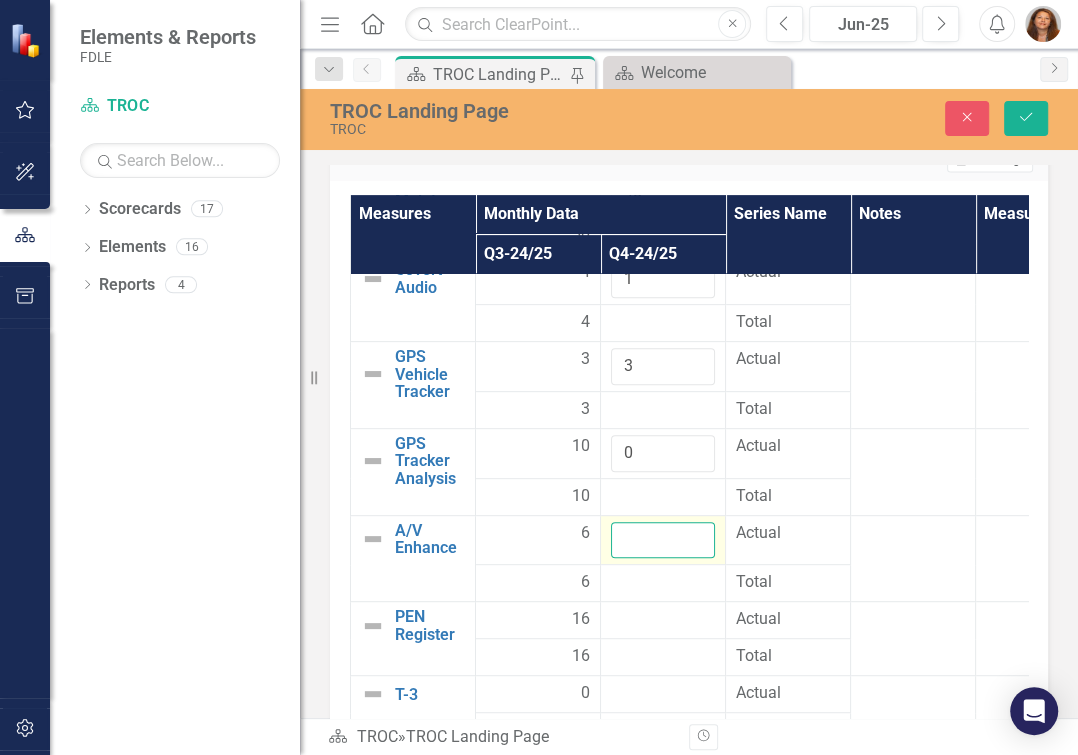 click at bounding box center [663, 541] 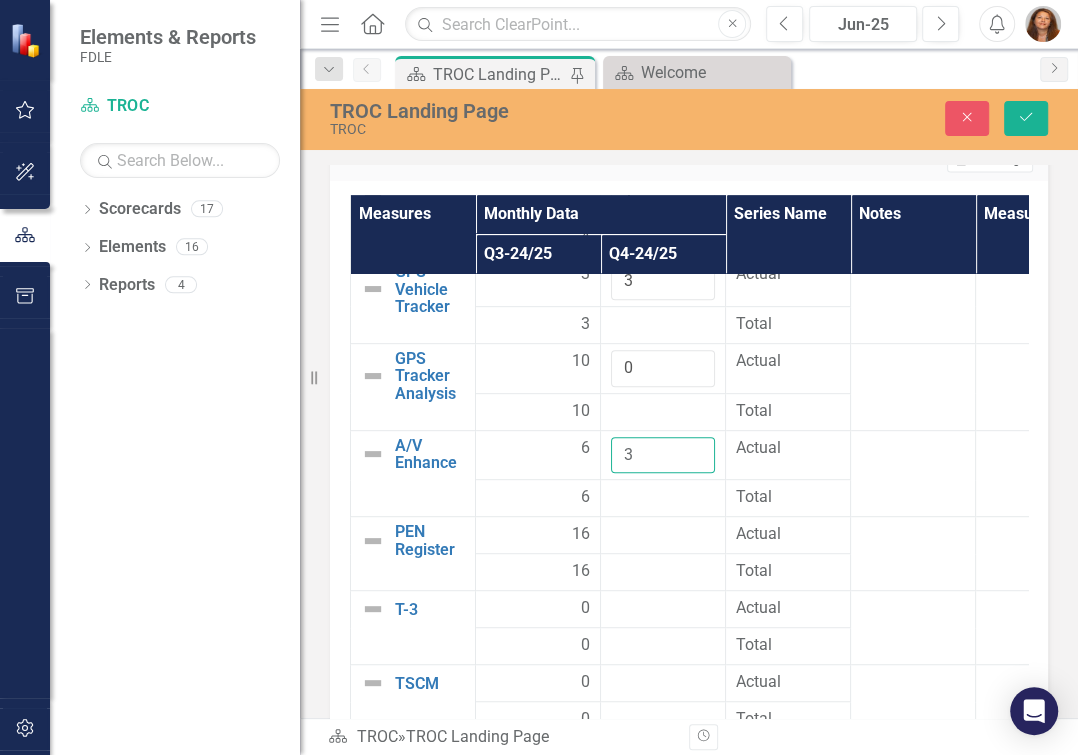 scroll, scrollTop: 546, scrollLeft: 0, axis: vertical 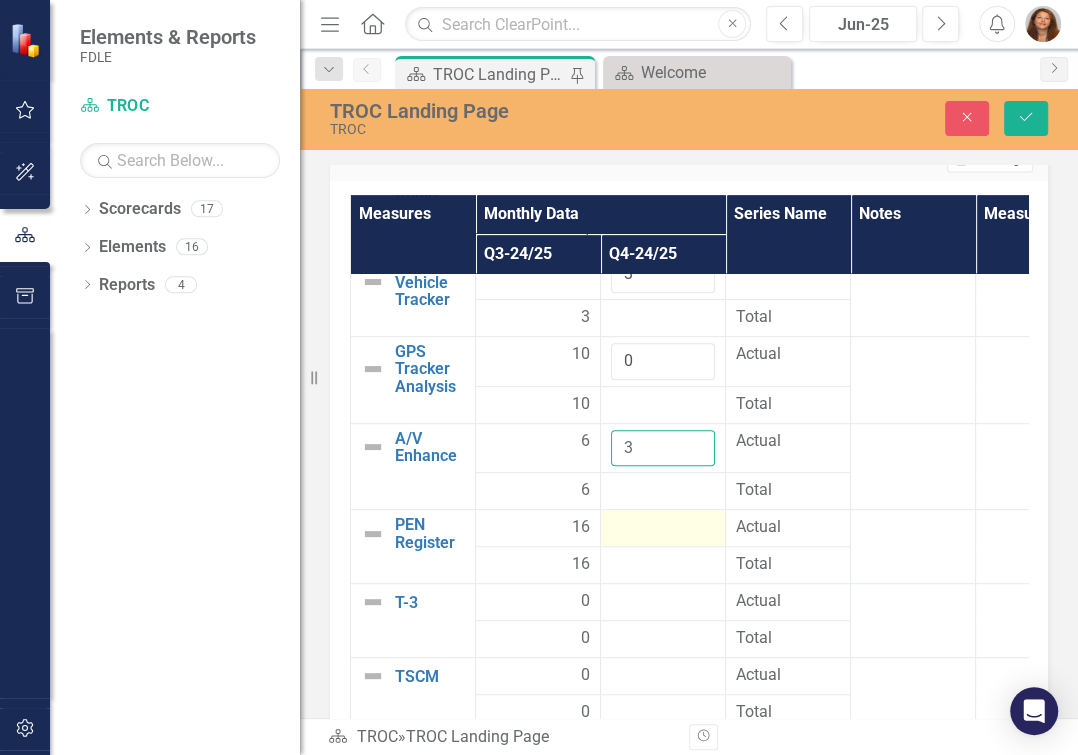 type on "3" 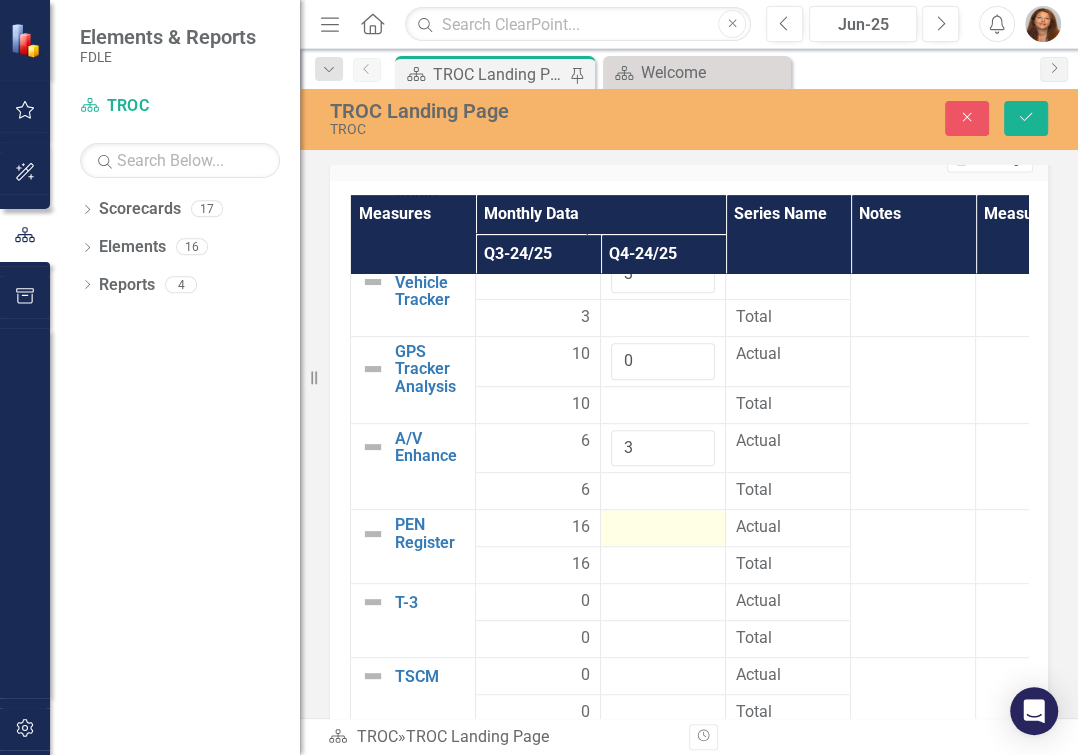 click at bounding box center [663, 529] 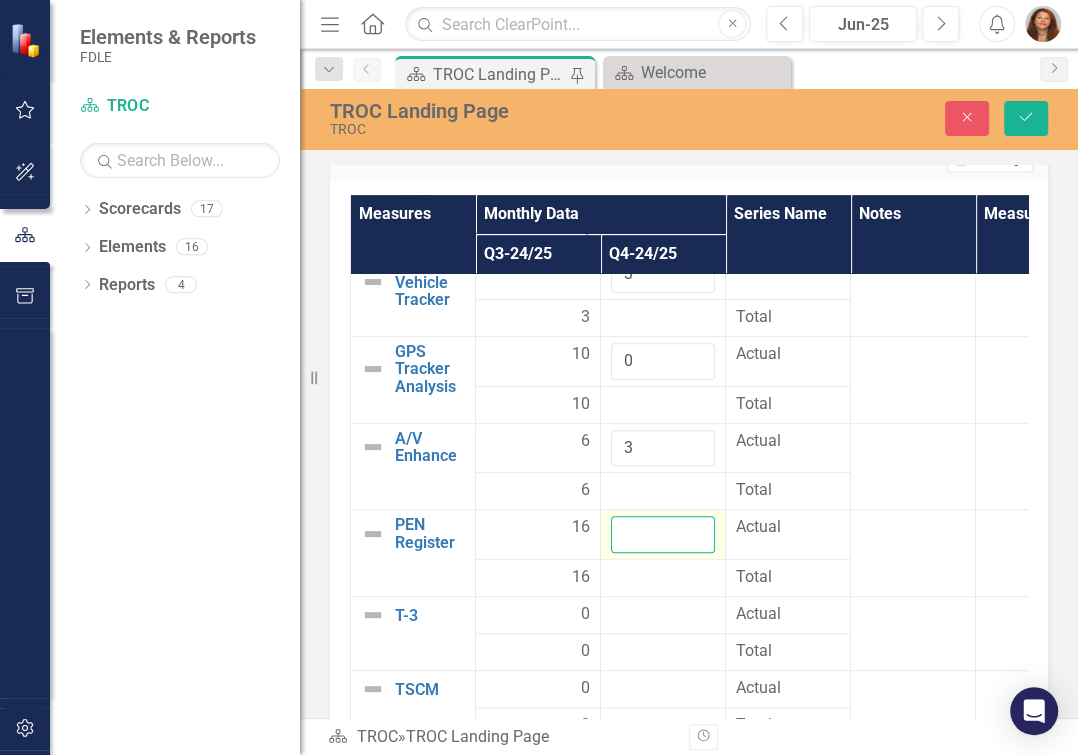 click at bounding box center (663, 535) 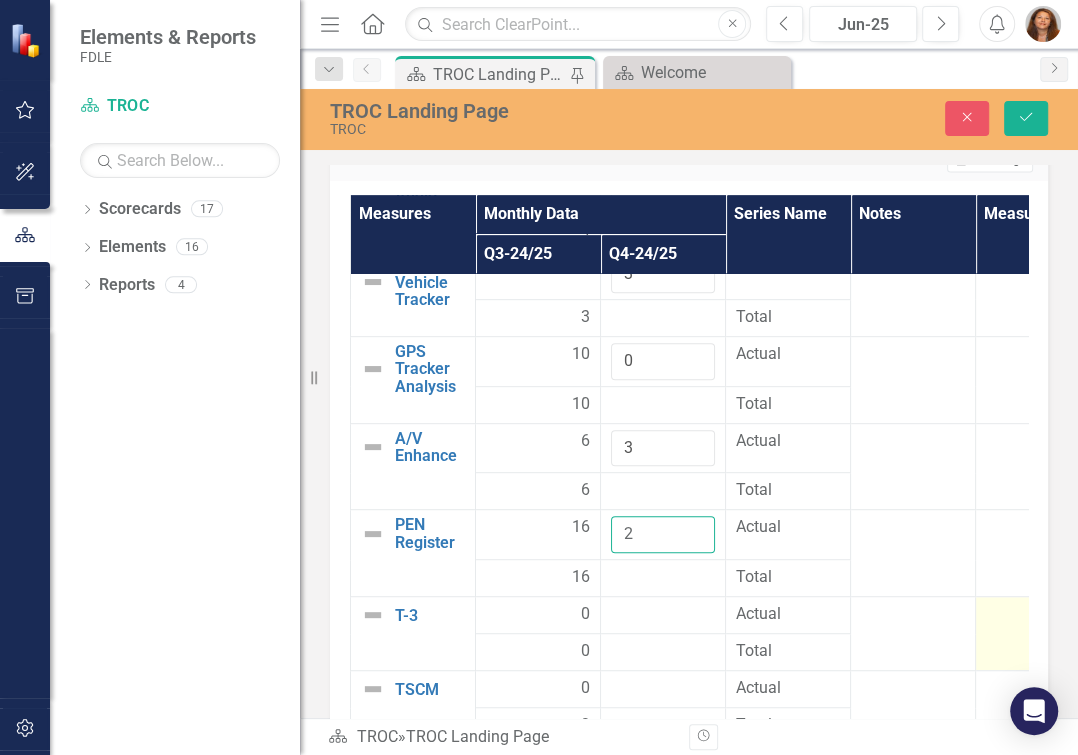 type on "2" 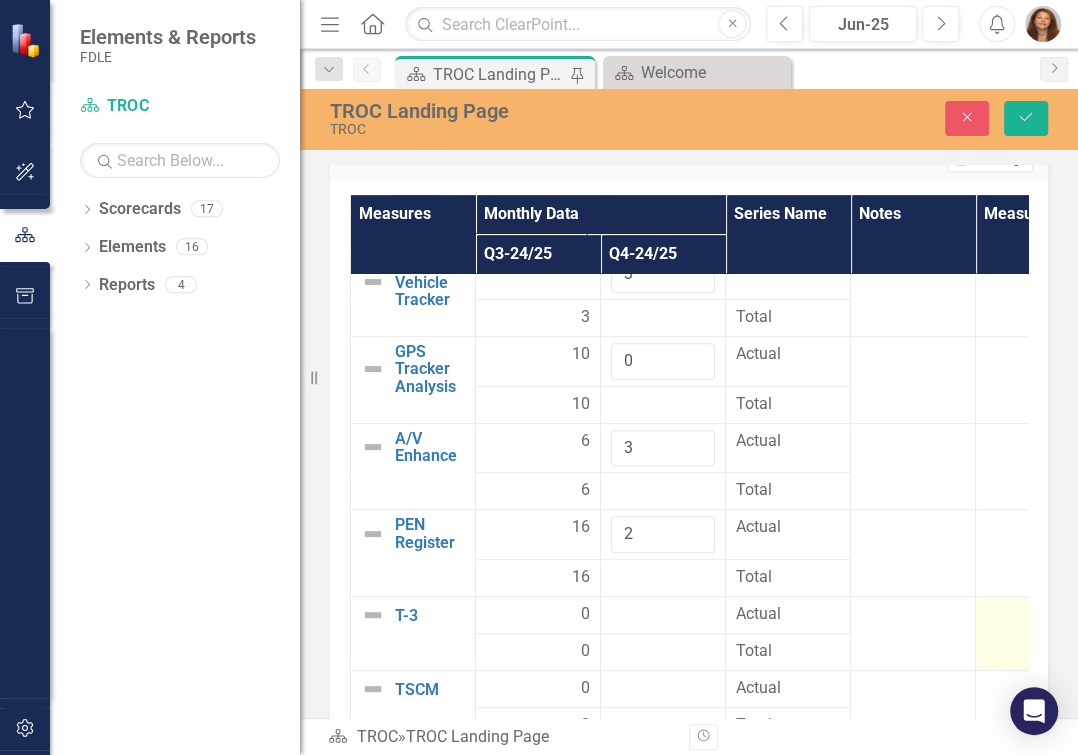 click at bounding box center (1038, 616) 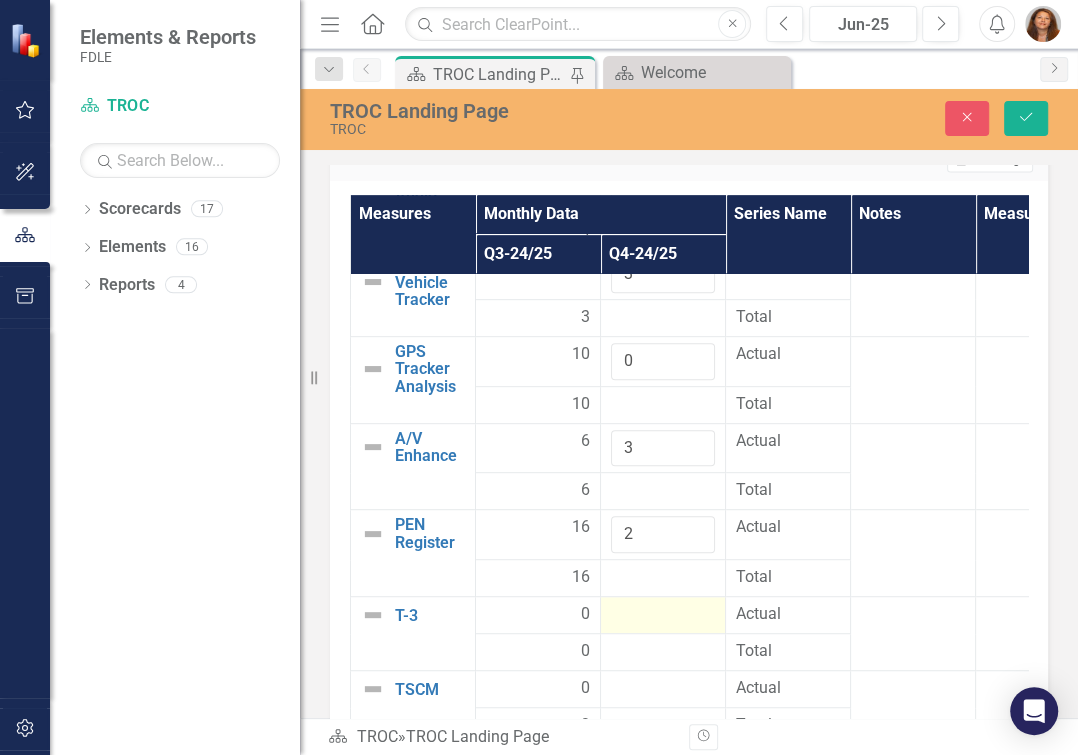 click at bounding box center (663, 616) 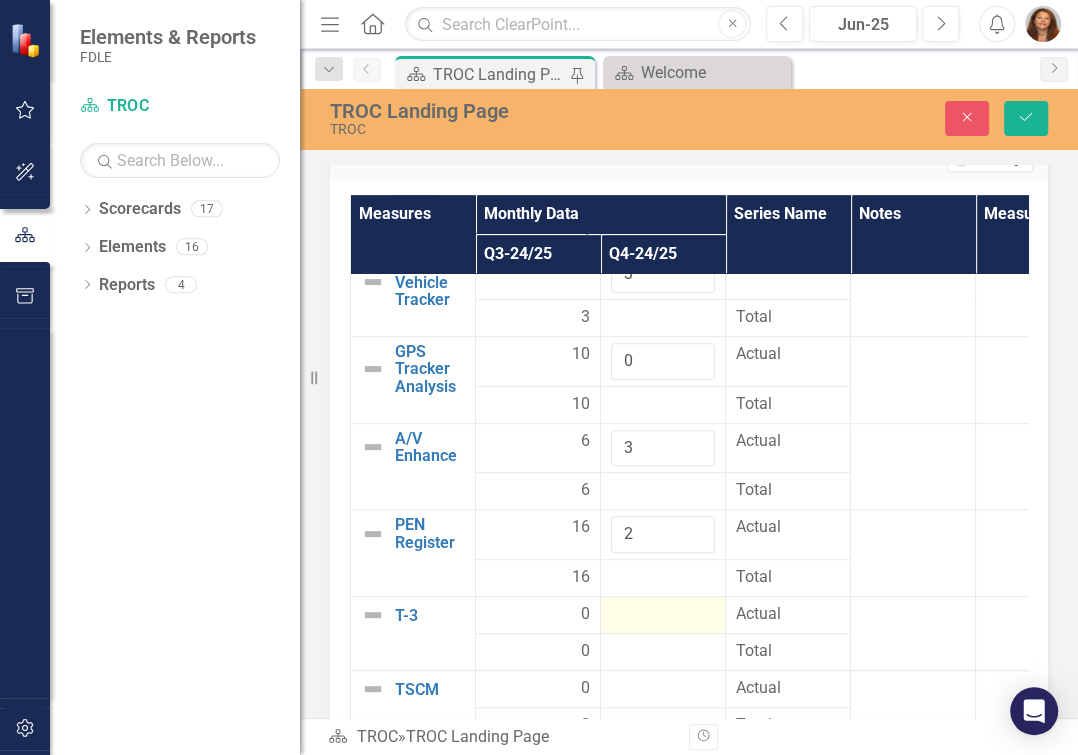 click at bounding box center (663, 616) 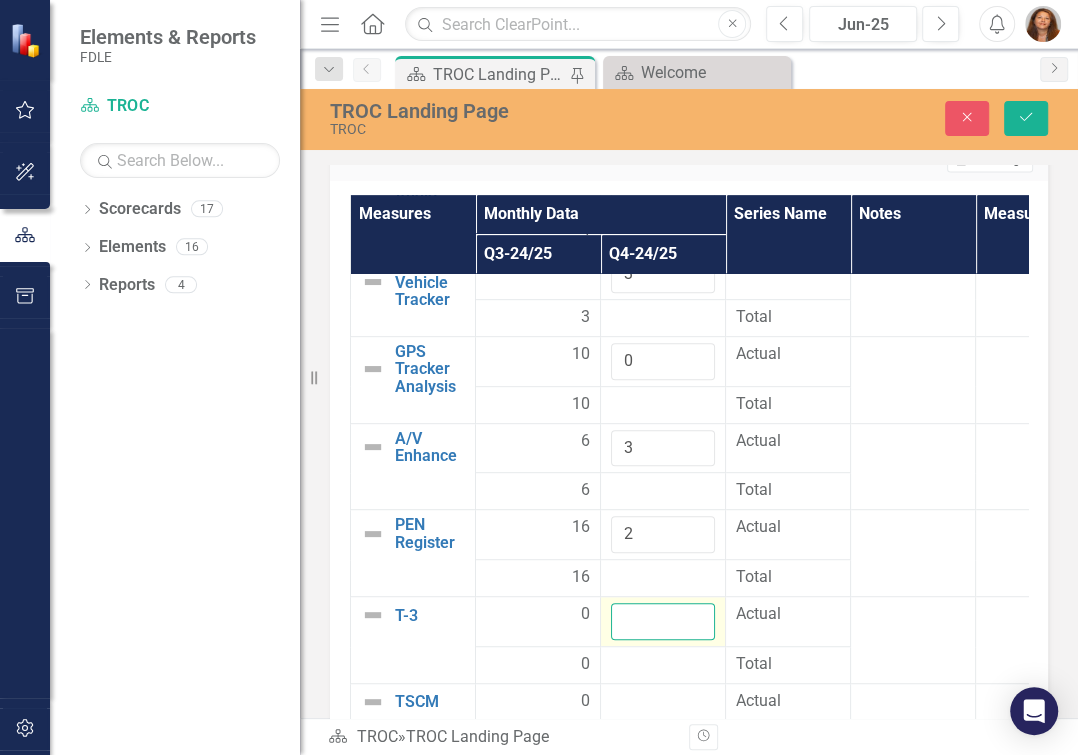 click at bounding box center (663, 622) 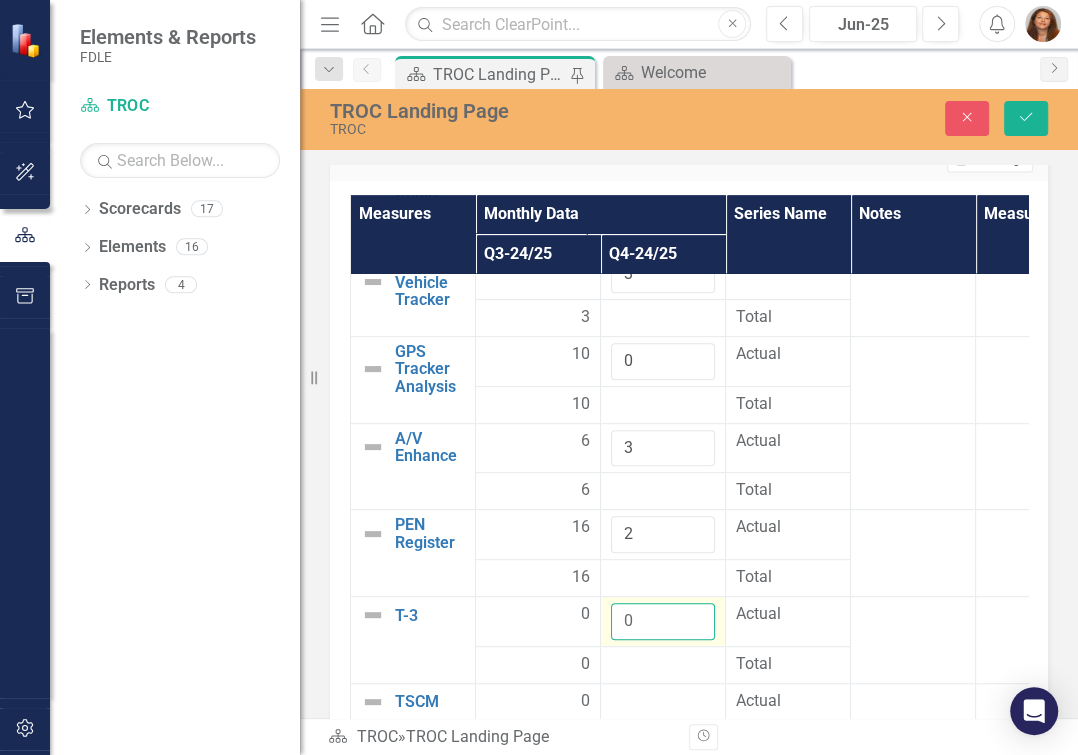 scroll, scrollTop: 10751, scrollLeft: 0, axis: vertical 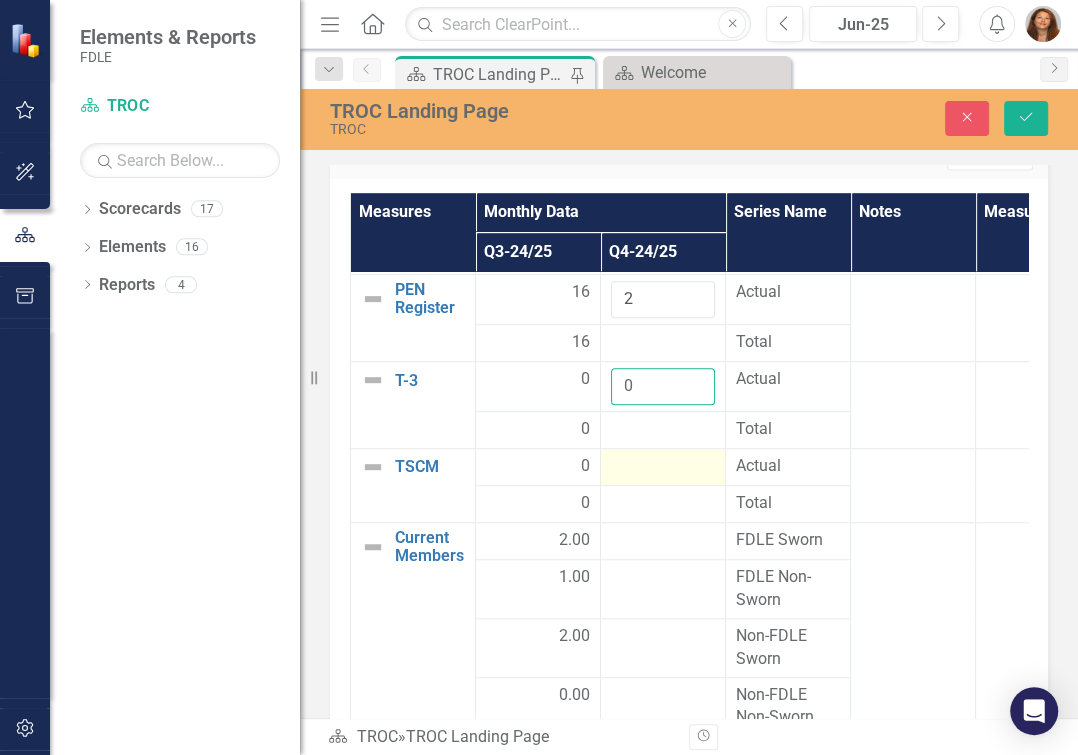type on "0" 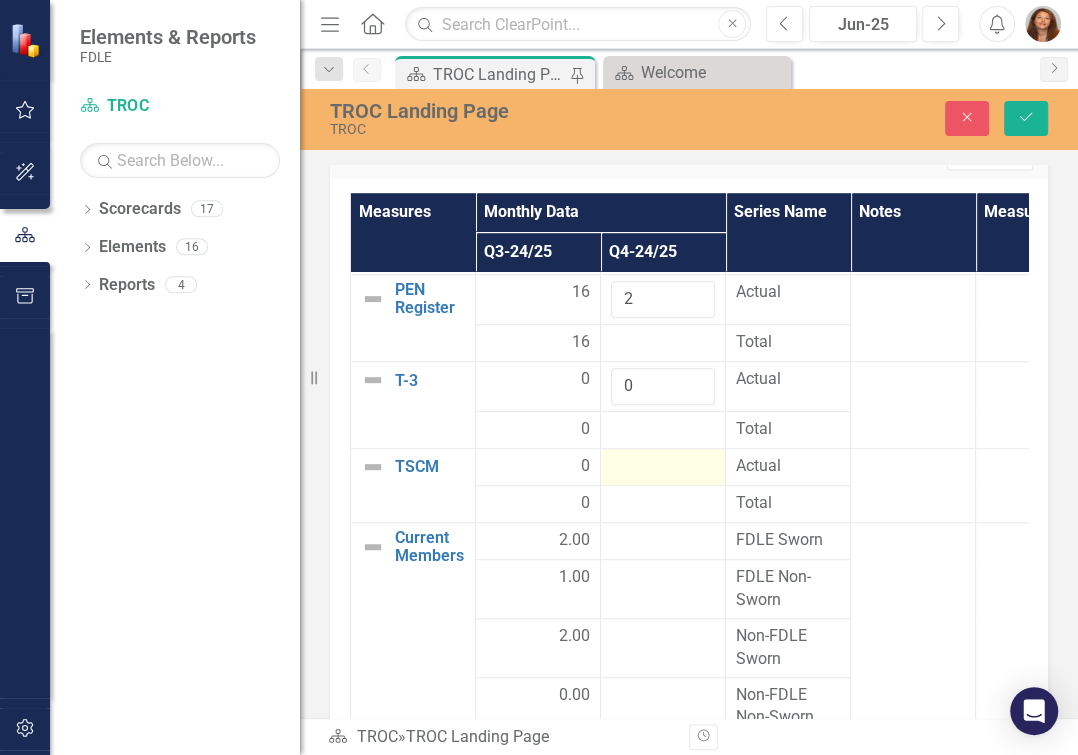 click at bounding box center [663, 468] 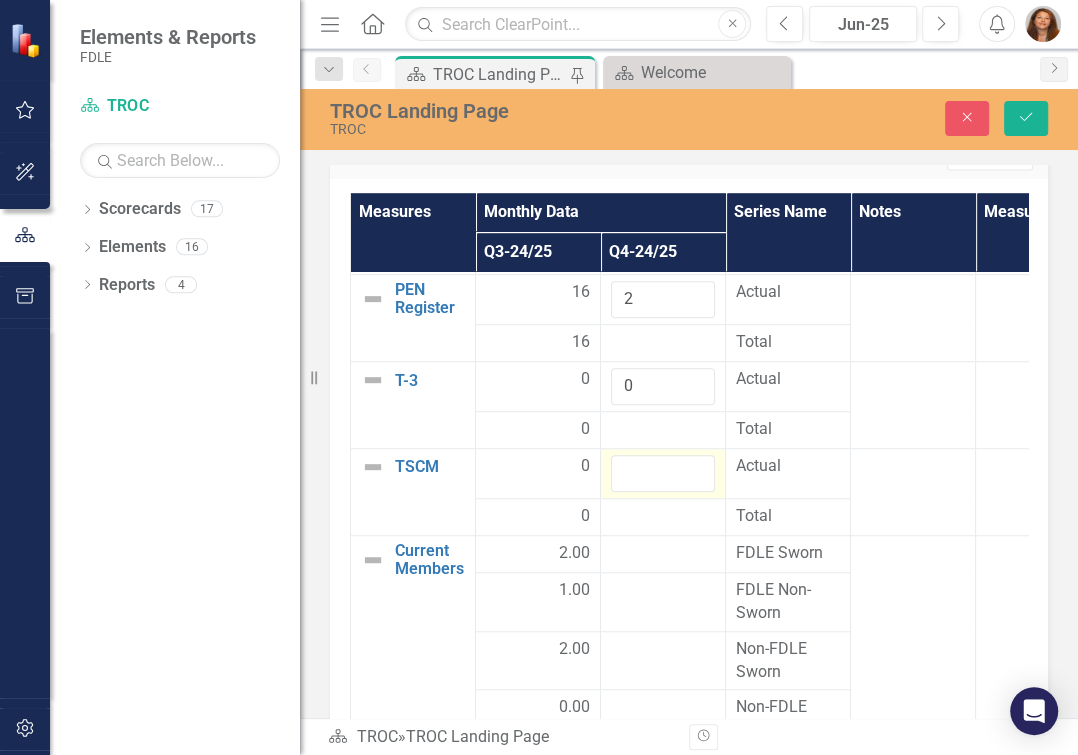 click at bounding box center [663, 474] 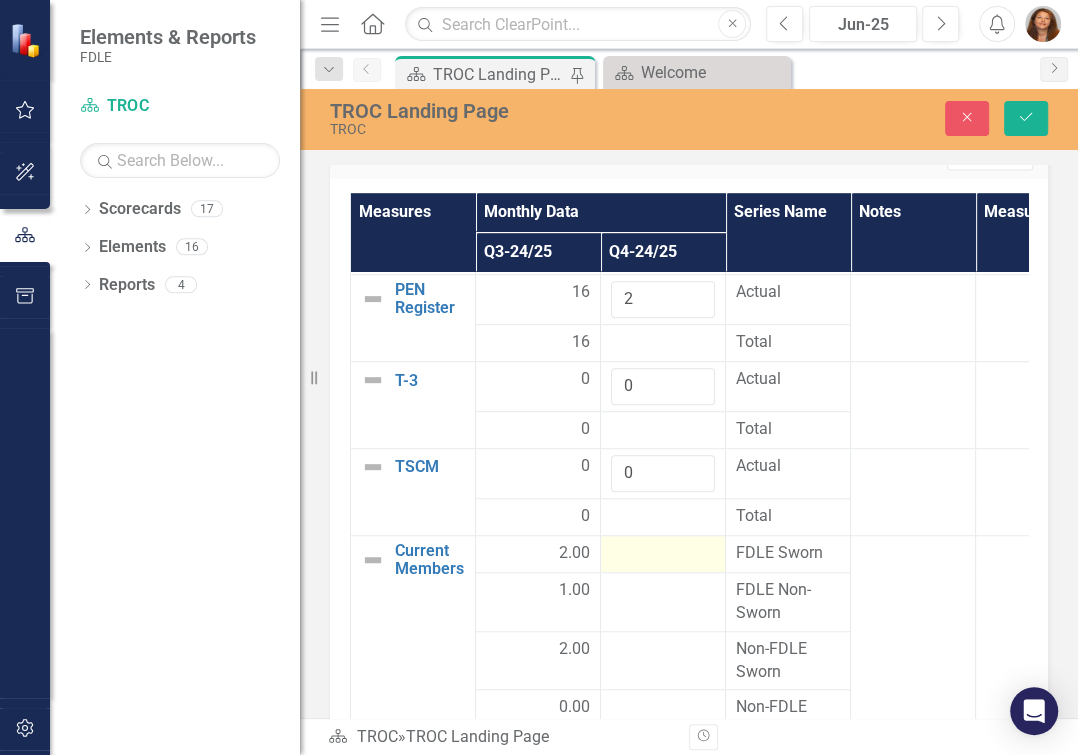type on "0" 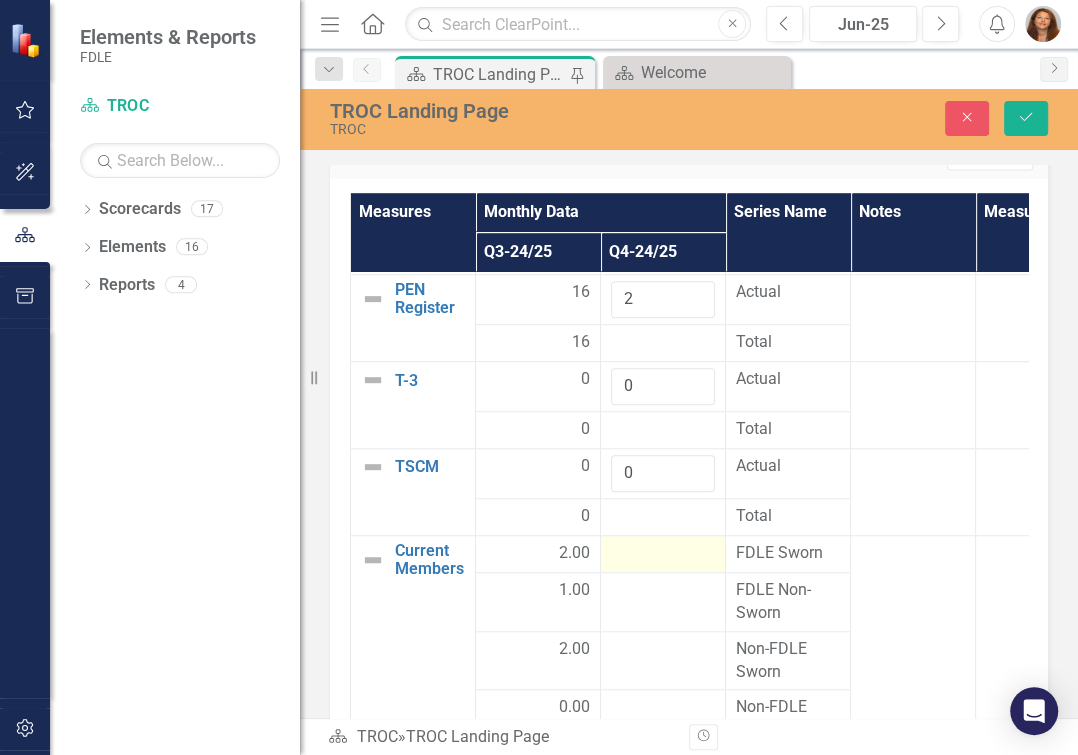 click at bounding box center [663, 555] 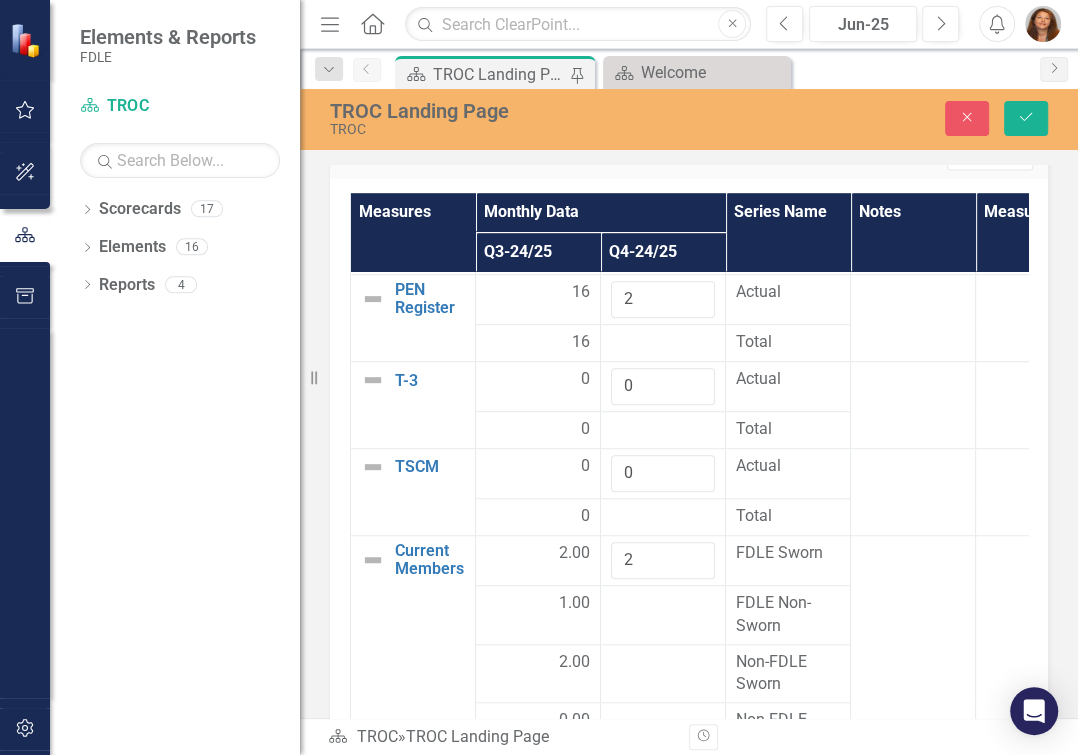scroll, scrollTop: 854, scrollLeft: 0, axis: vertical 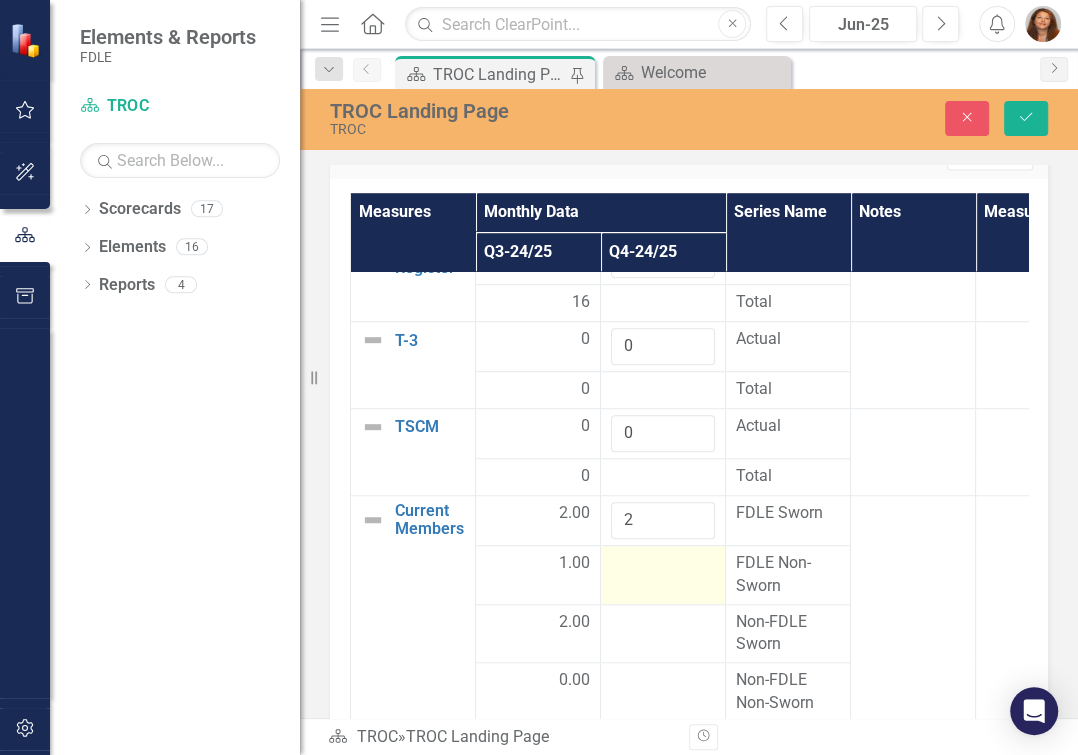 type on "2" 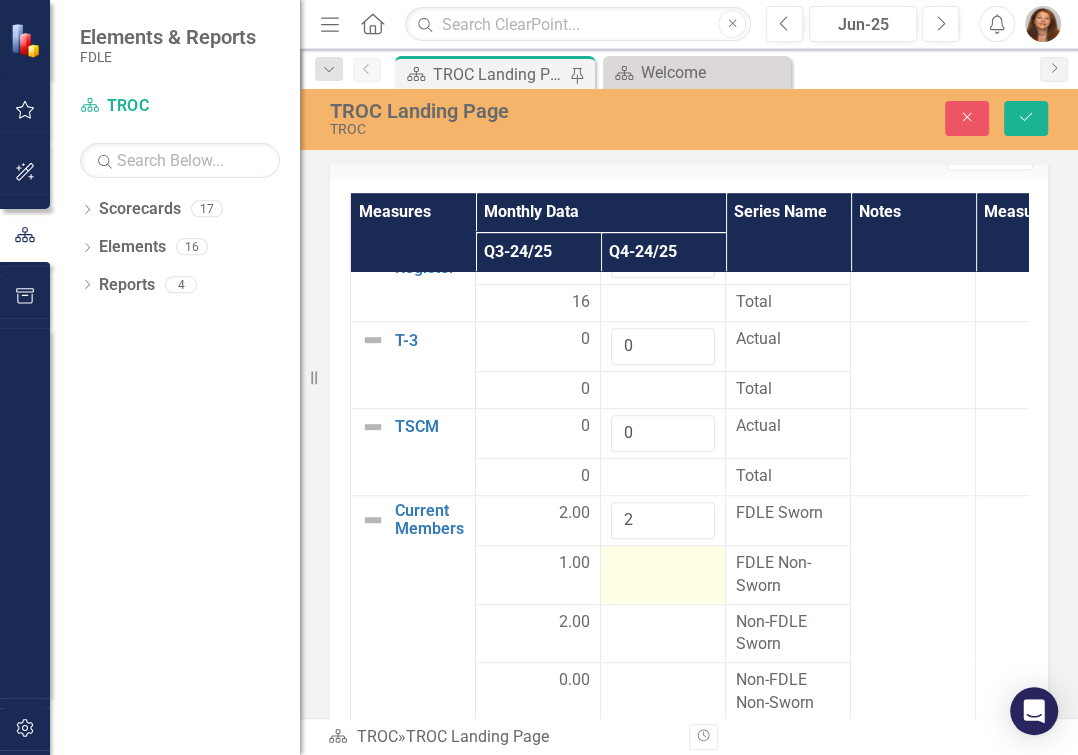 click at bounding box center (663, 575) 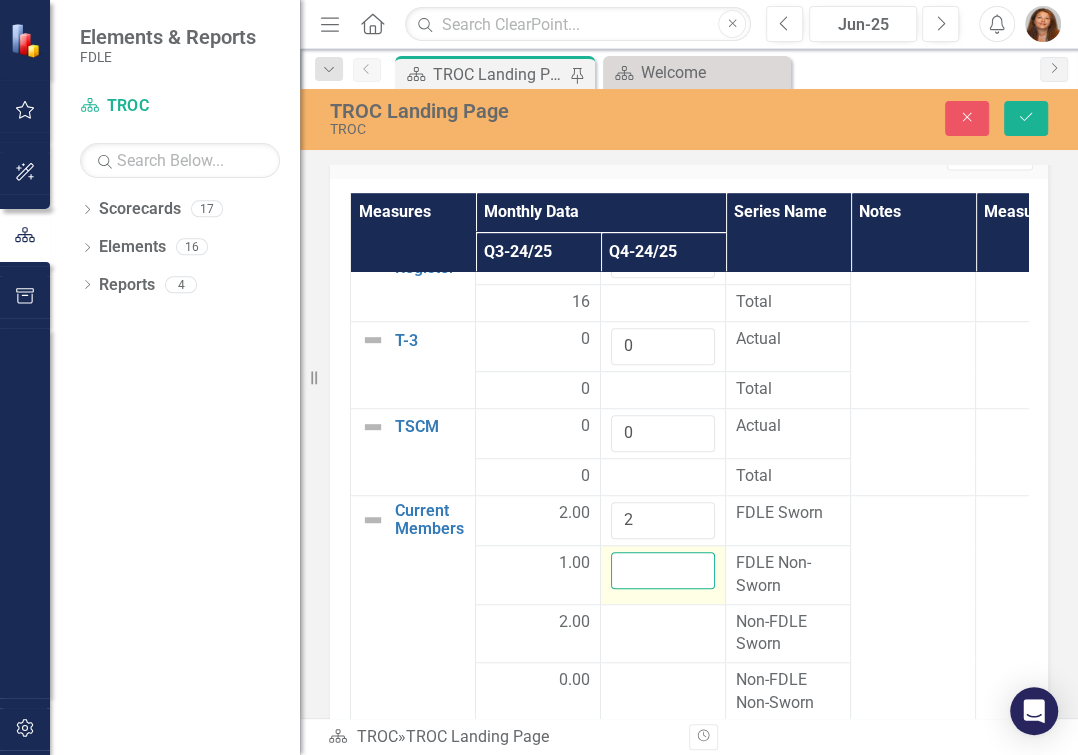 click at bounding box center (663, 571) 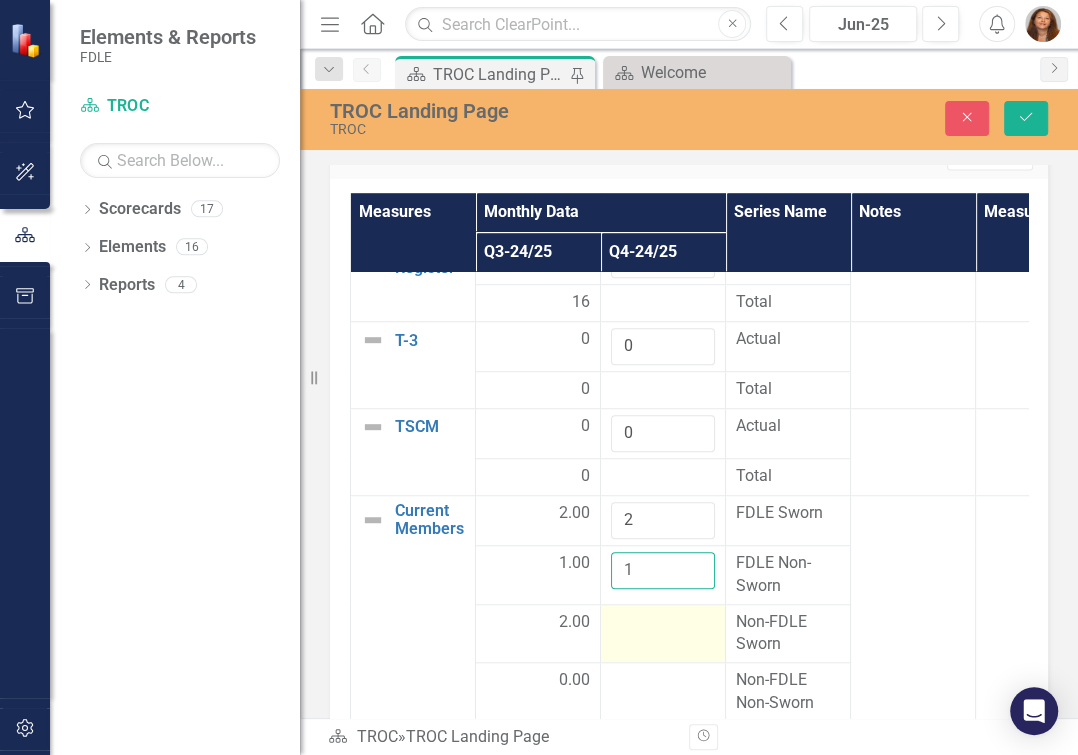 type on "1" 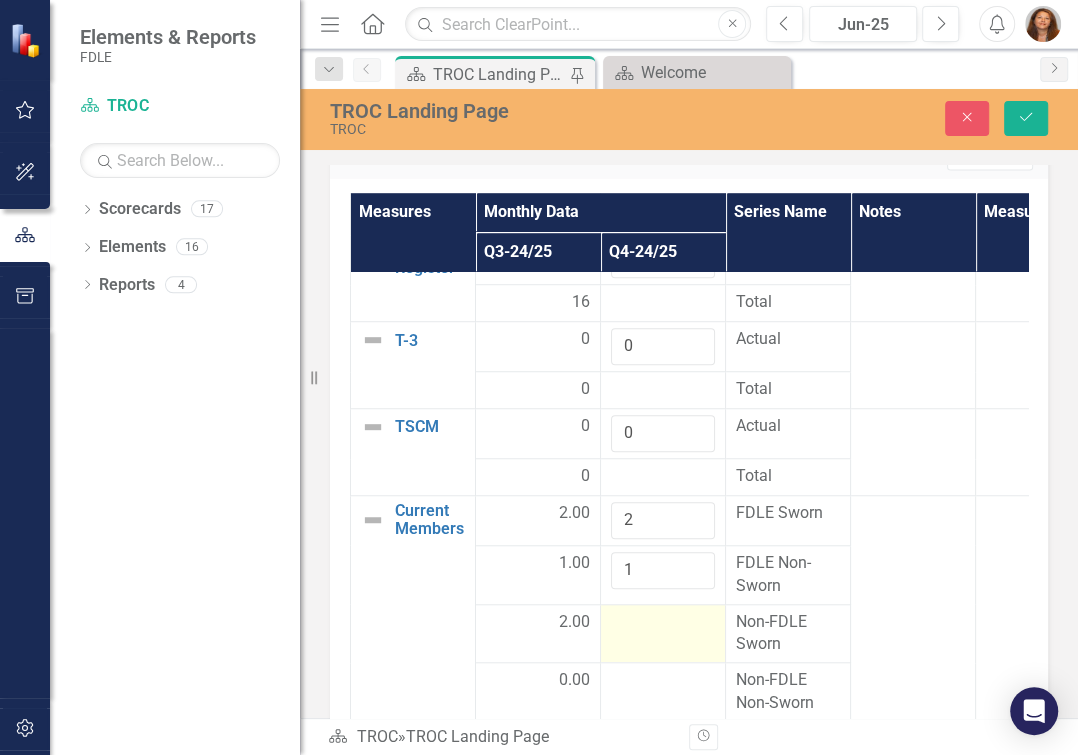 click at bounding box center [663, 634] 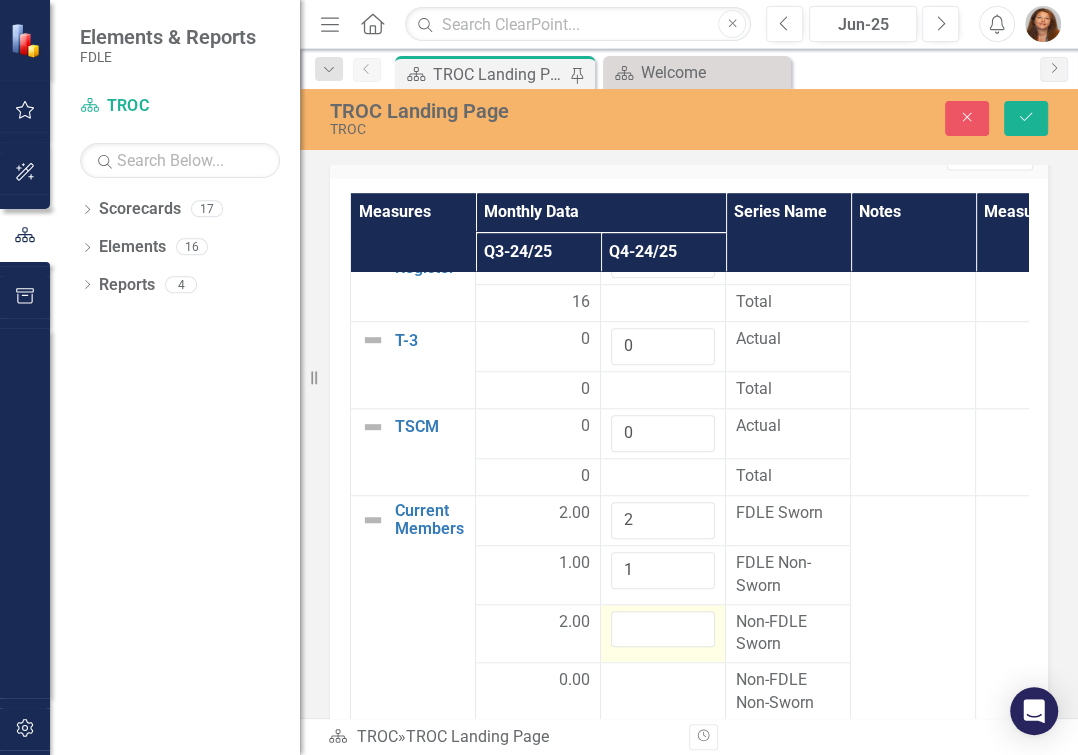 click at bounding box center (663, 630) 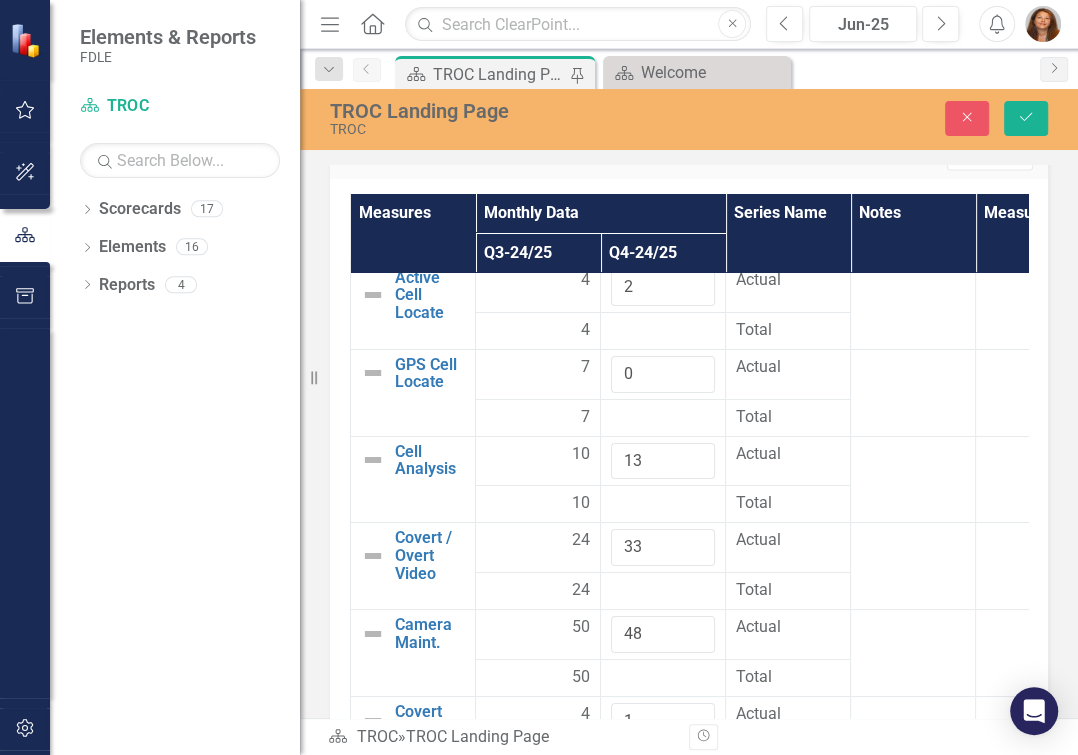 scroll, scrollTop: 0, scrollLeft: 0, axis: both 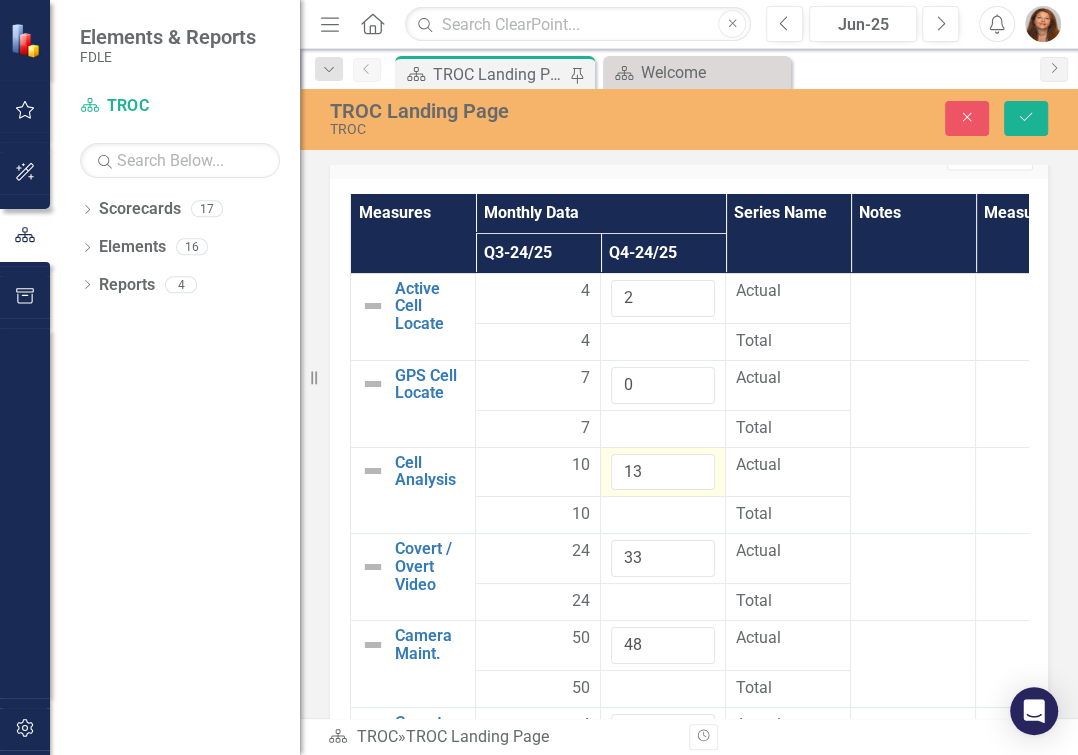 type on "2" 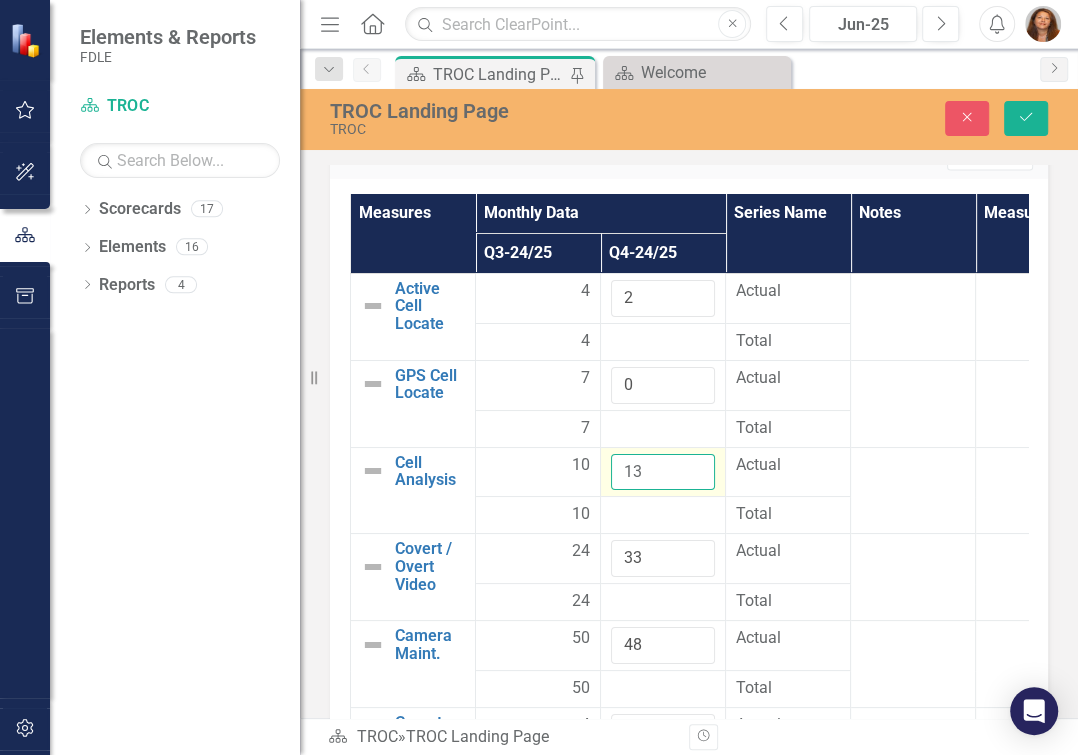 click on "13" at bounding box center [663, 472] 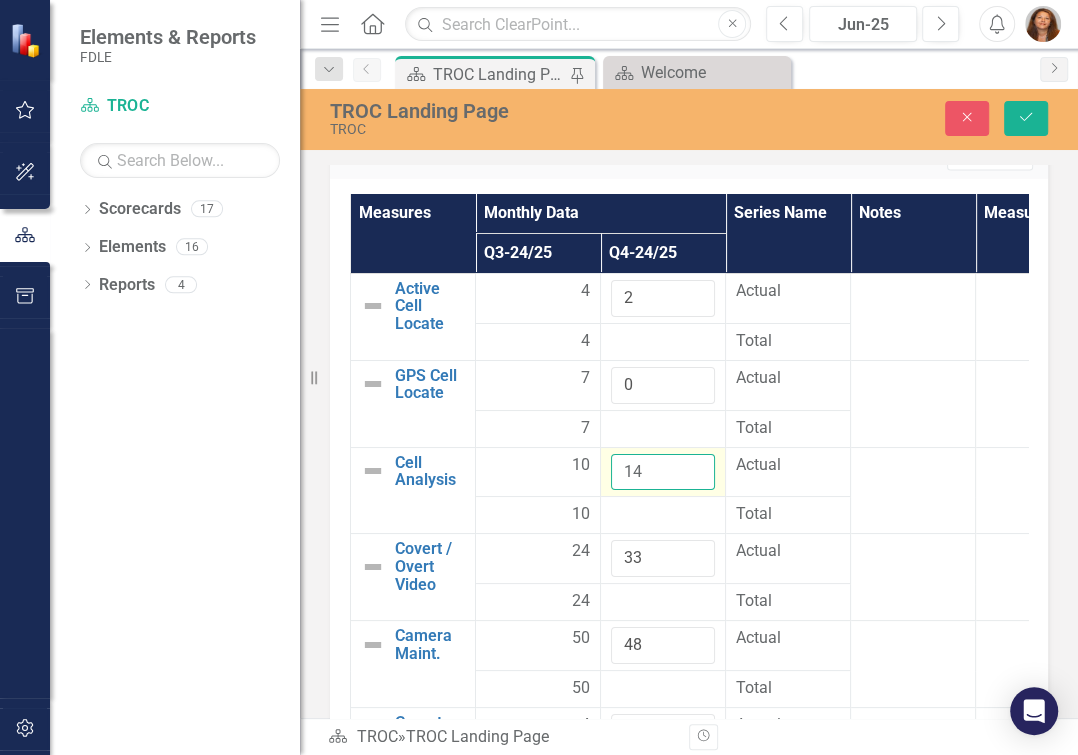 type on "14" 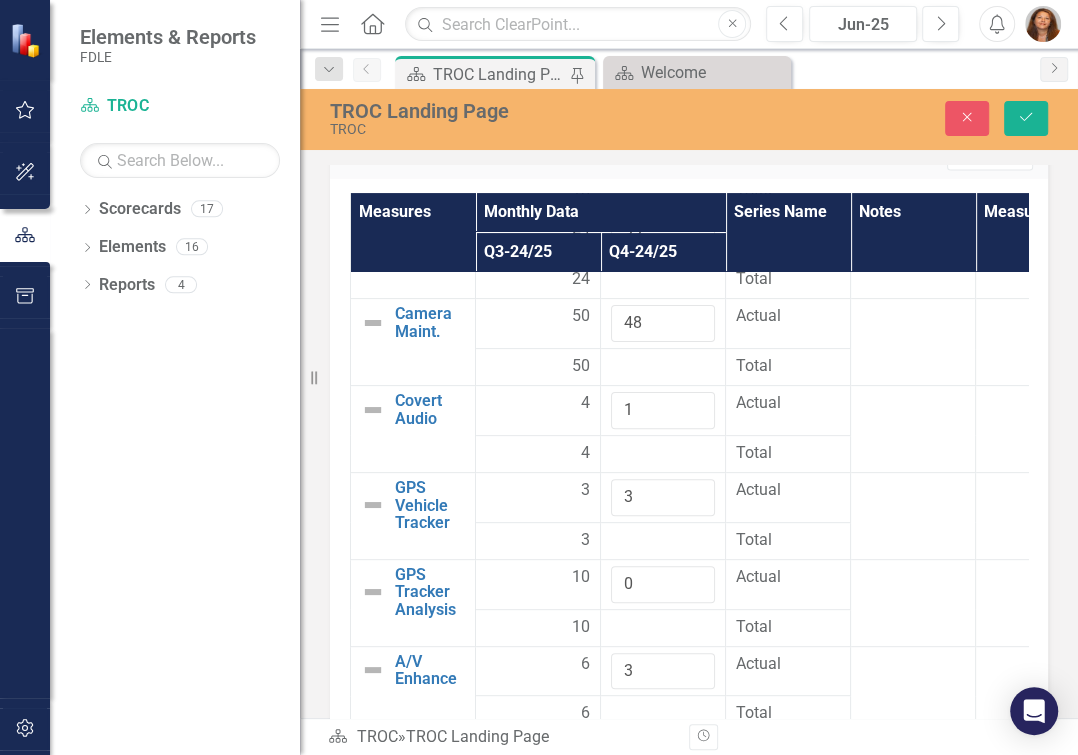scroll, scrollTop: 0, scrollLeft: 0, axis: both 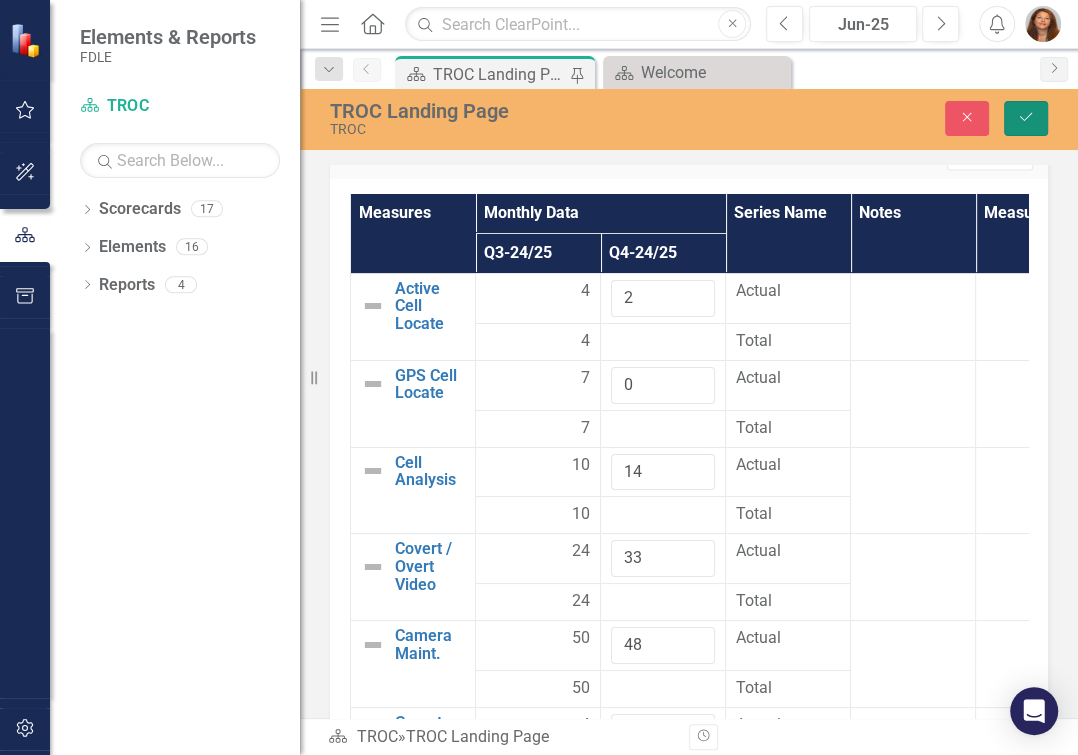 click on "Save" 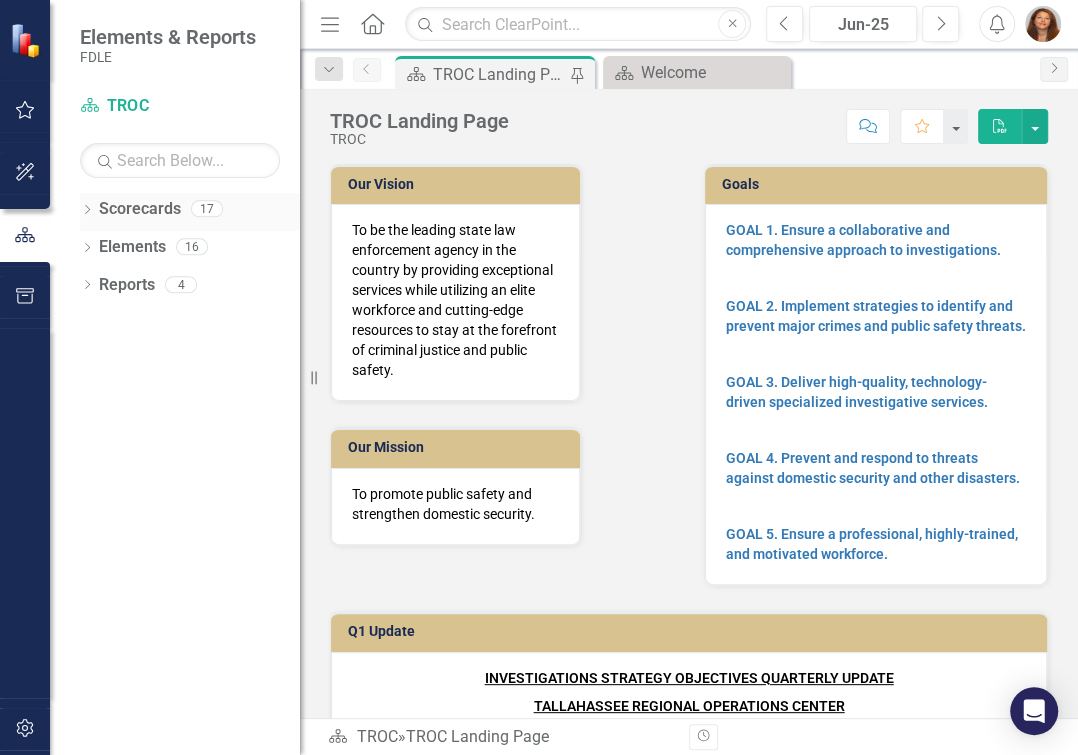click on "Dropdown" 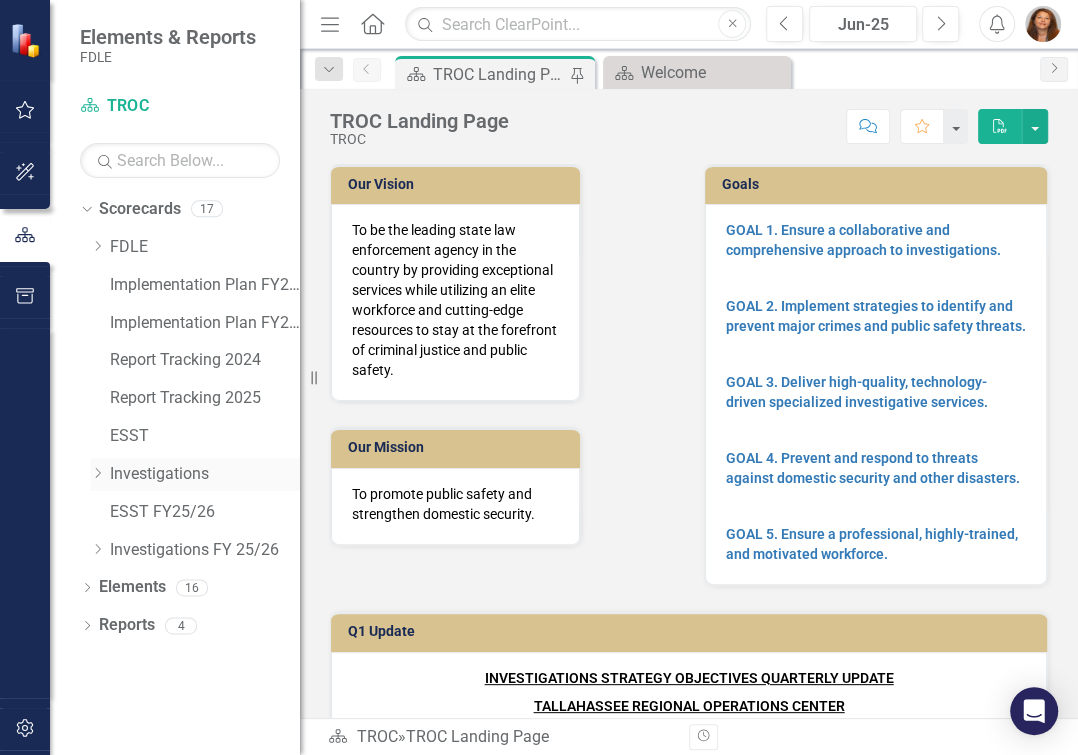 click on "Dropdown" 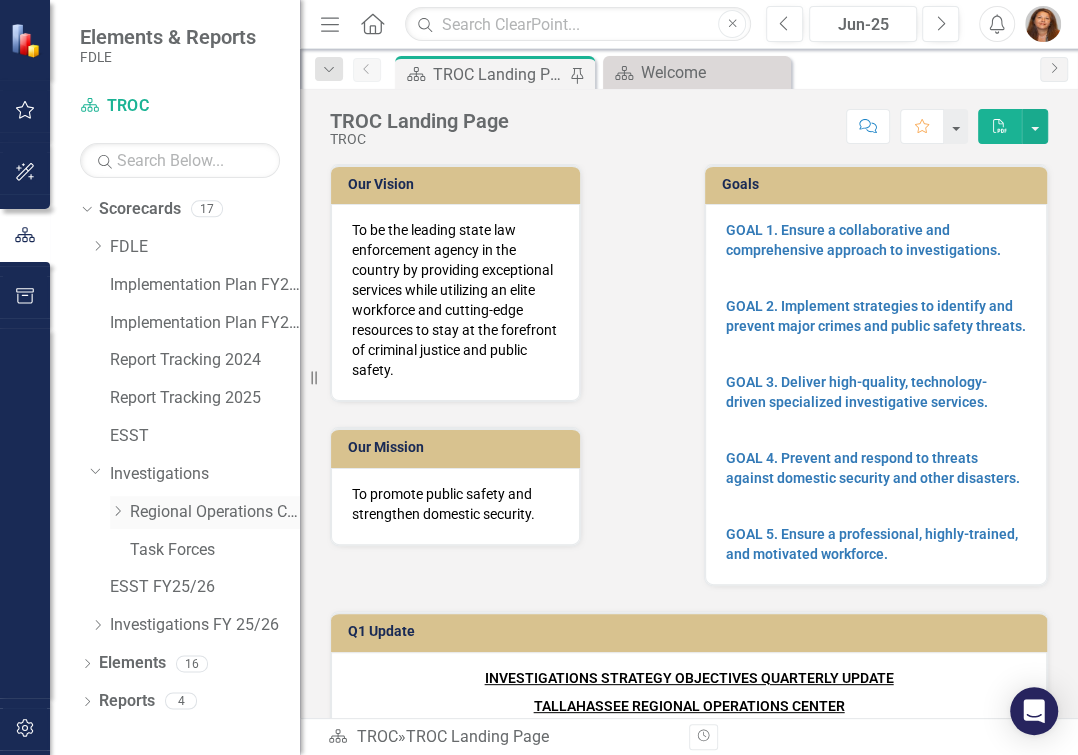 click 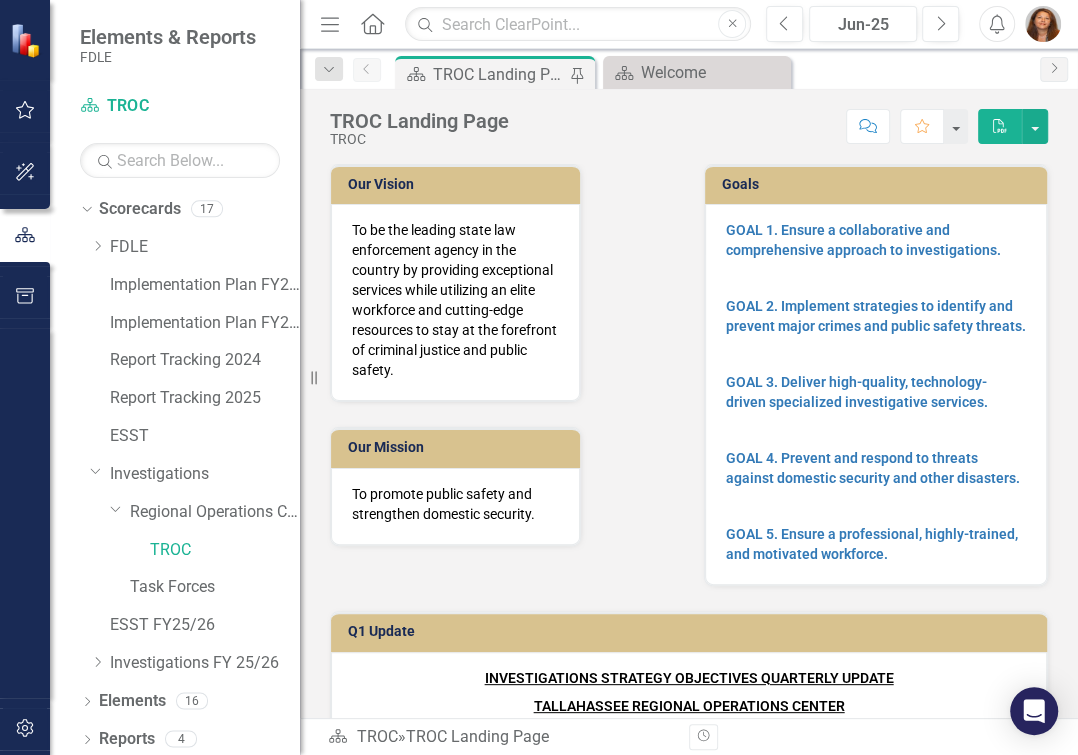 click on "Our Vision To be the leading state law enforcement agency in the country by providing exceptional services while utilizing an elite workforce and cutting-edge resources to stay at the forefront of criminal justice and public safety. Our Mission To promote public safety and strengthen domestic security." at bounding box center (502, 342) 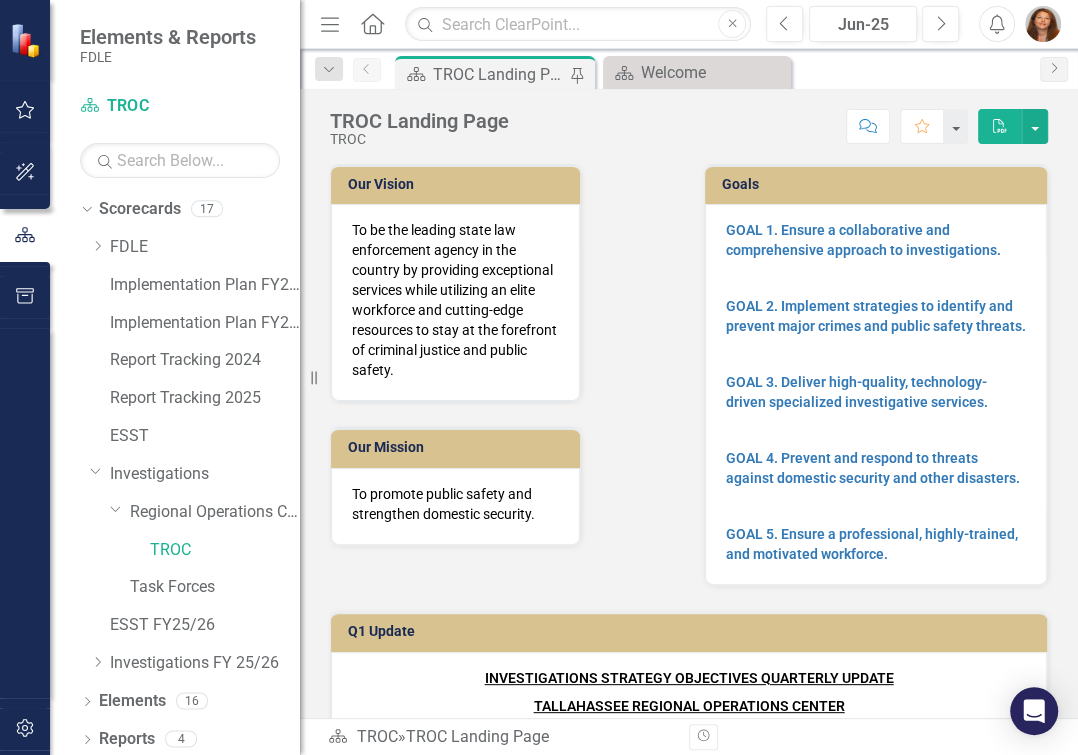 click on "Our Vision To be the leading state law enforcement agency in the country by providing exceptional services while utilizing an elite workforce and cutting-edge resources to stay at the forefront of criminal justice and public safety. Our Mission To promote public safety and strengthen domestic security." at bounding box center (502, 342) 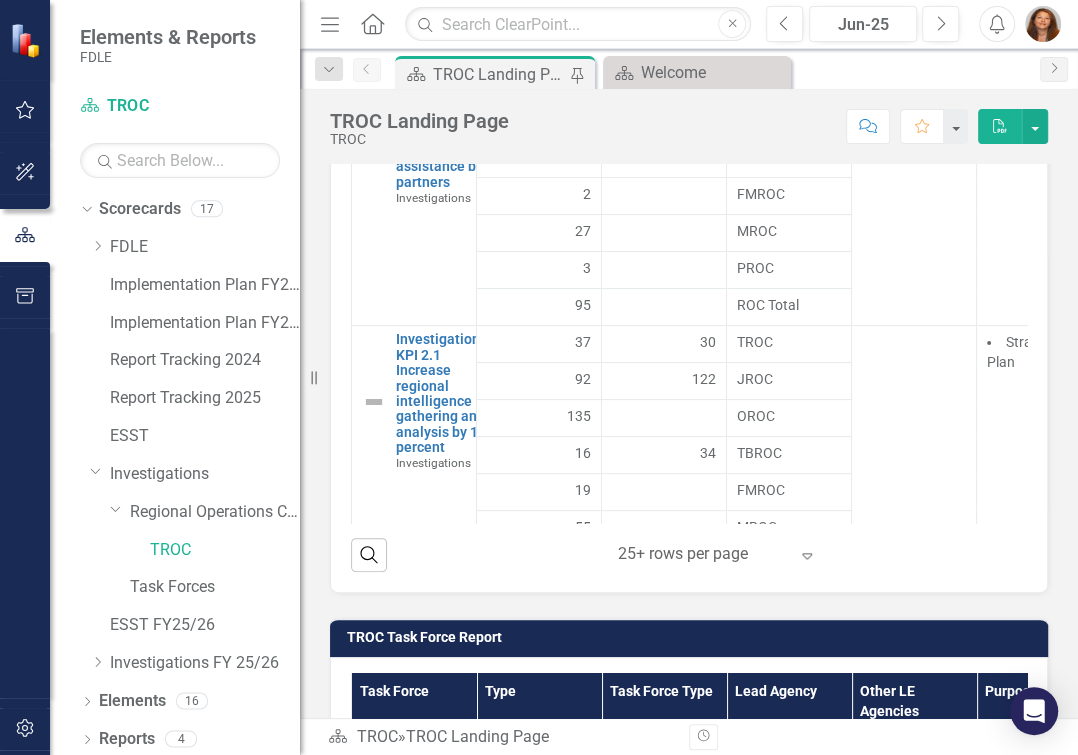 scroll, scrollTop: 9636, scrollLeft: 0, axis: vertical 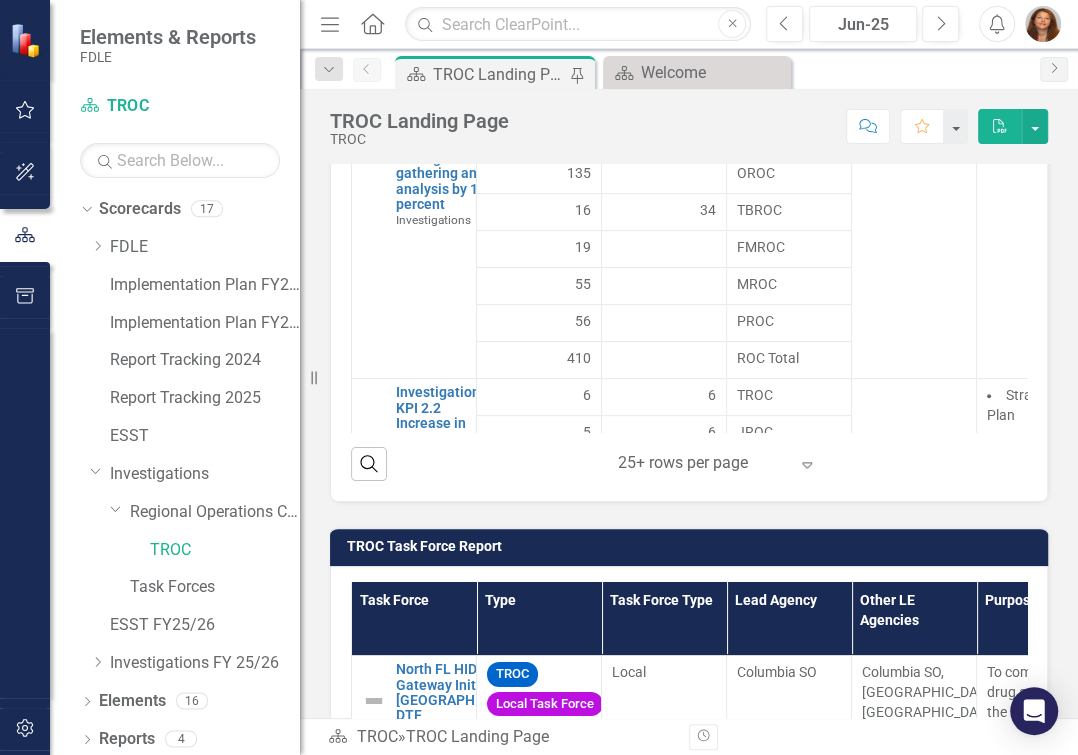 click on "Measures Series Status Series Name Notes Measure Use May-25 Jun-25 Investigations KPI 1.1 Increase in the number of requests for FDLE investigative resources and assistance by partners Investigations Link Open Element 12 15 TROC Strategic Plan 8 3 JROC 13 OROC 30 24 TBROC 2 FMROC 27 MROC 3 PROC 95 ROC Total Investigations KPI 2.1 Increase regional intelligence gathering and analysis by 10 percent Investigations Link Open Element 37 30 TROC Strategic Plan 92 122 JROC 135 OROC 16 34 TBROC 19 FMROC 55 MROC 56 PROC 410 ROC Total Investigations KPI 2.2 Increase in the percentage of cases that address FDLE investigative priorities that are identified annually. Investigations Link Open Element 6 6 TROC Strategic Plan 5 6 JROC 9 0 OROC 10 6 TBROC 1 0 FMROC 9 0 MROC 4 0 PROC 44 18 ROC Total Search ‹ Previous 1 (current) › Next 25+ rows per page Expand" at bounding box center [689, 175] 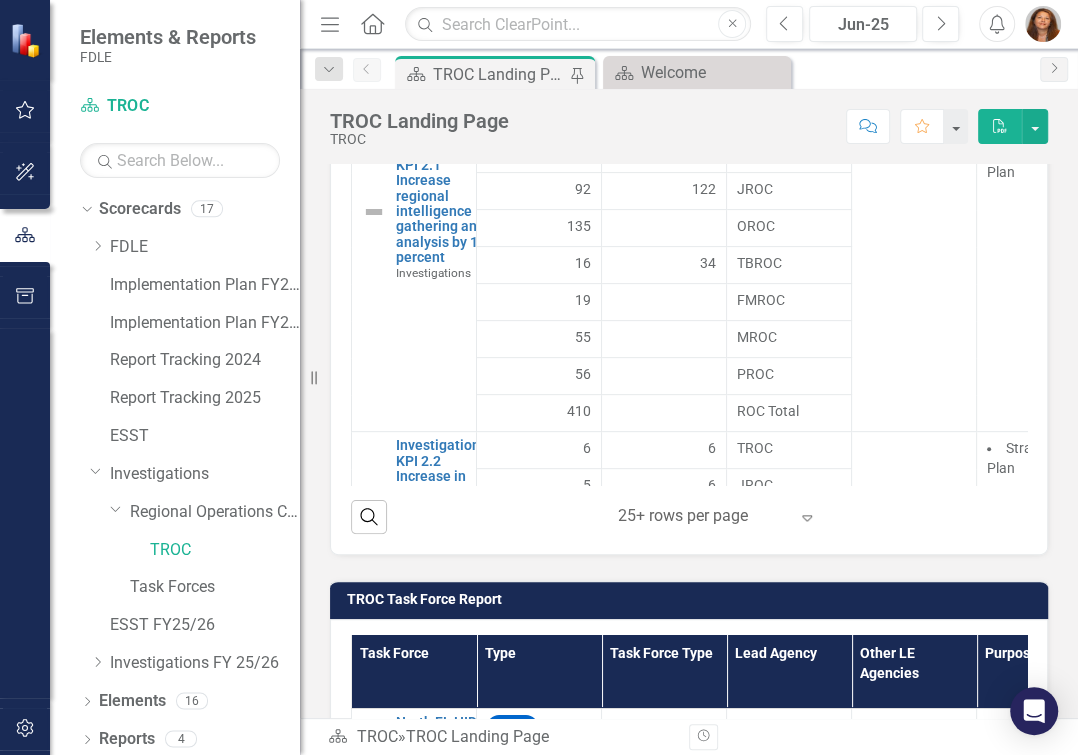 scroll, scrollTop: 9545, scrollLeft: 0, axis: vertical 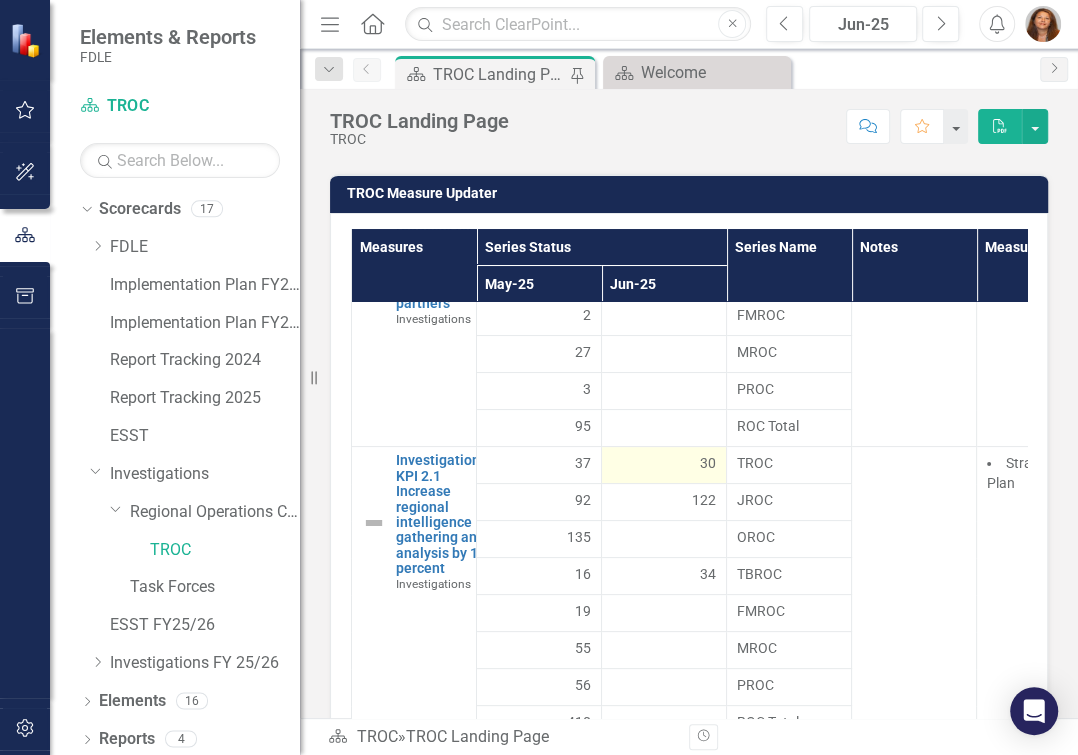 click on "30" at bounding box center [708, 463] 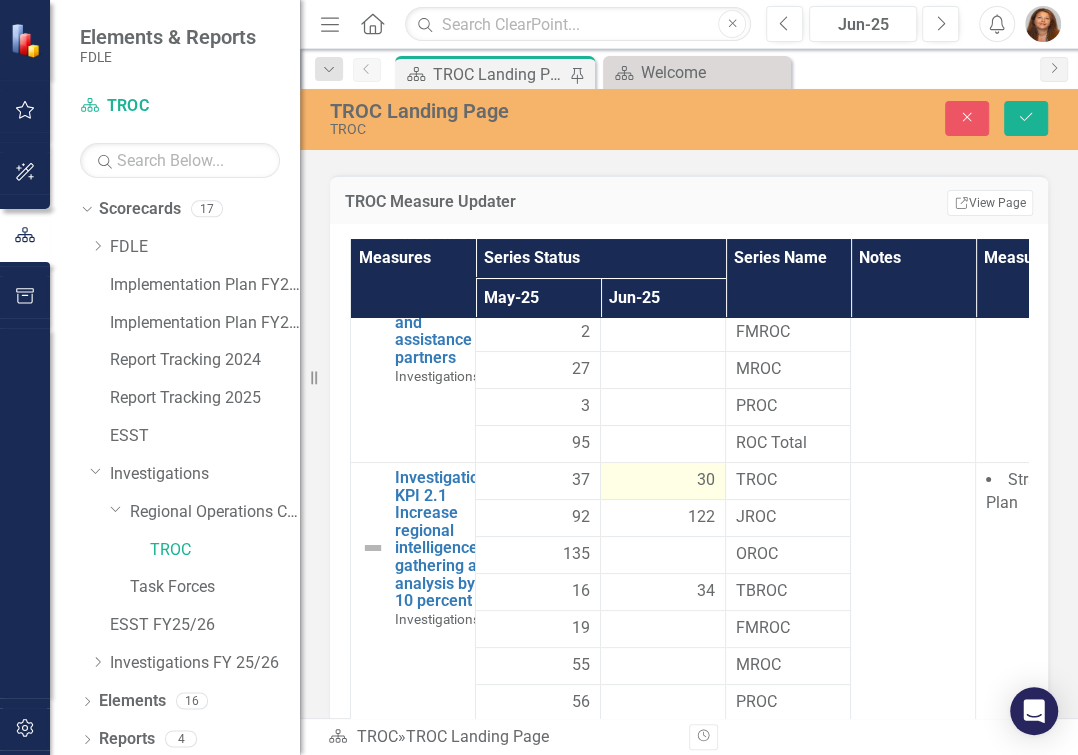 click at bounding box center [663, 444] 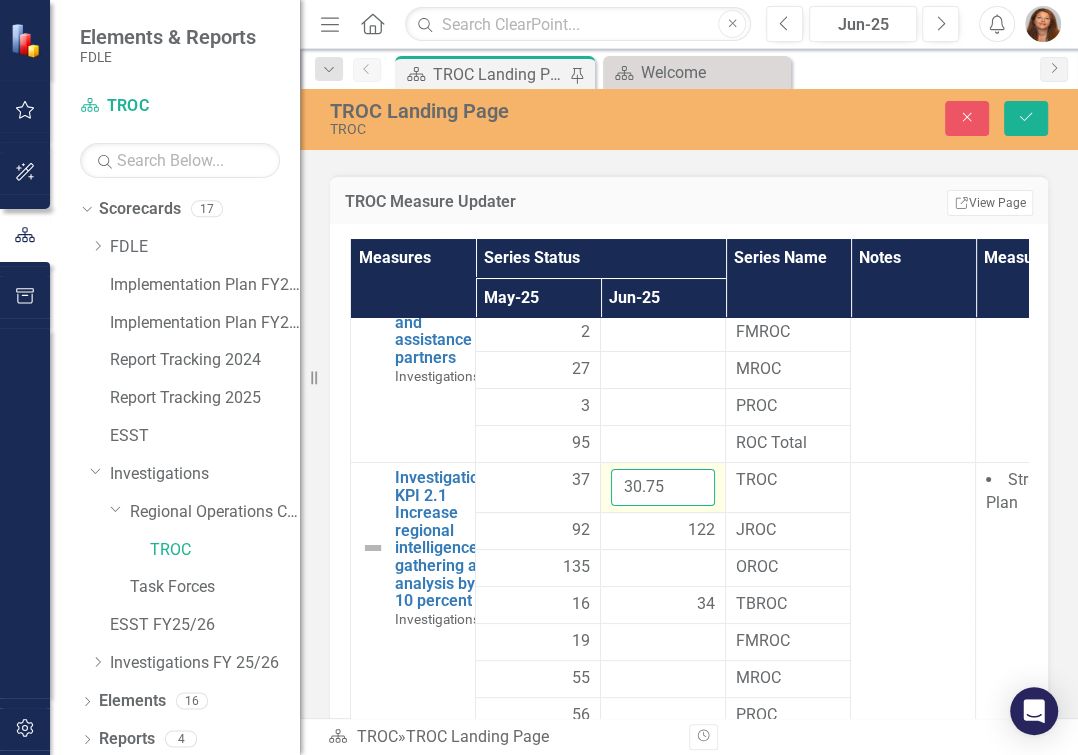 click on "30.75" at bounding box center (663, 487) 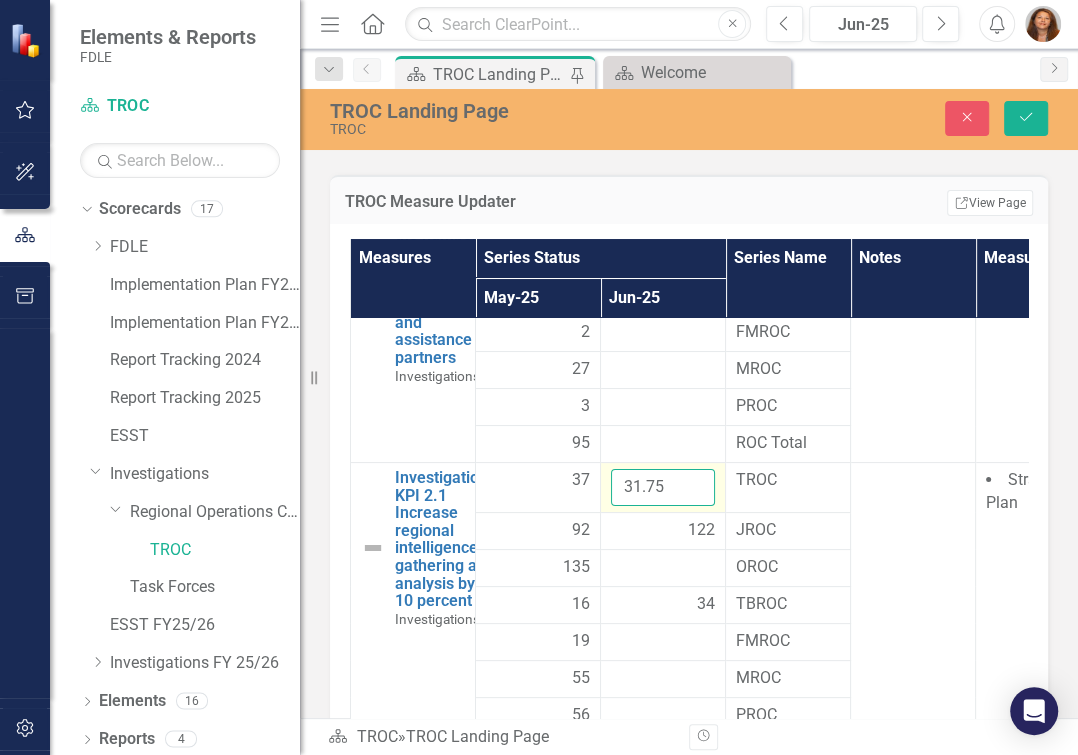 click on "31.75" at bounding box center (663, 487) 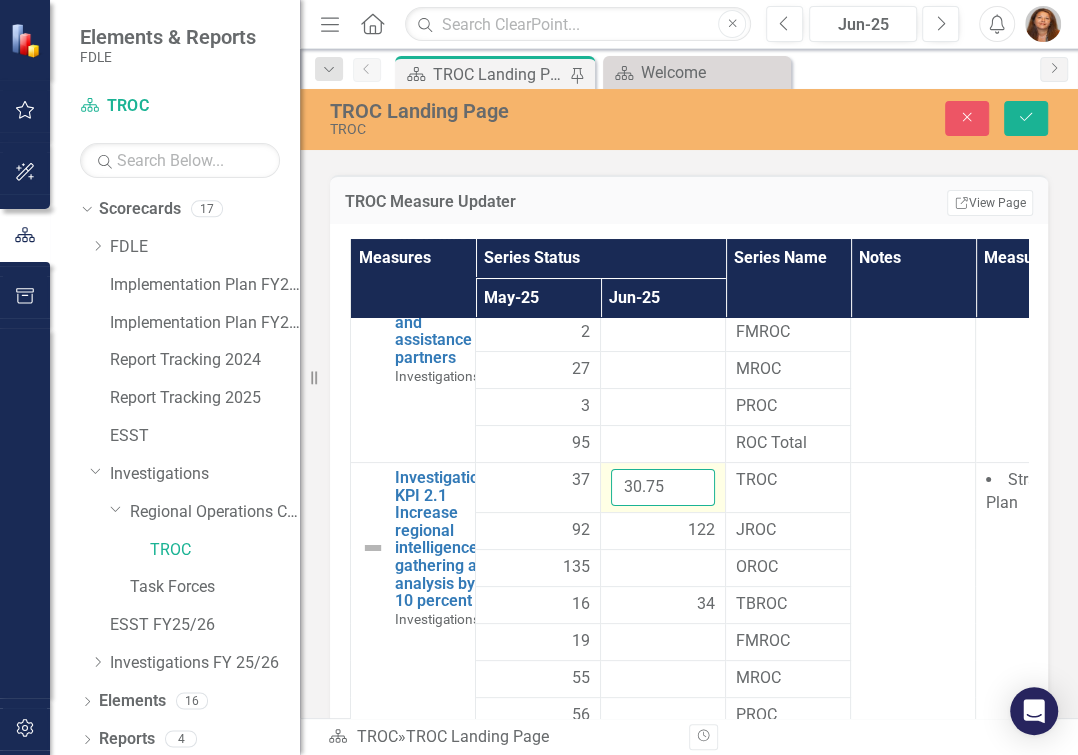 click on "30.75" at bounding box center (663, 487) 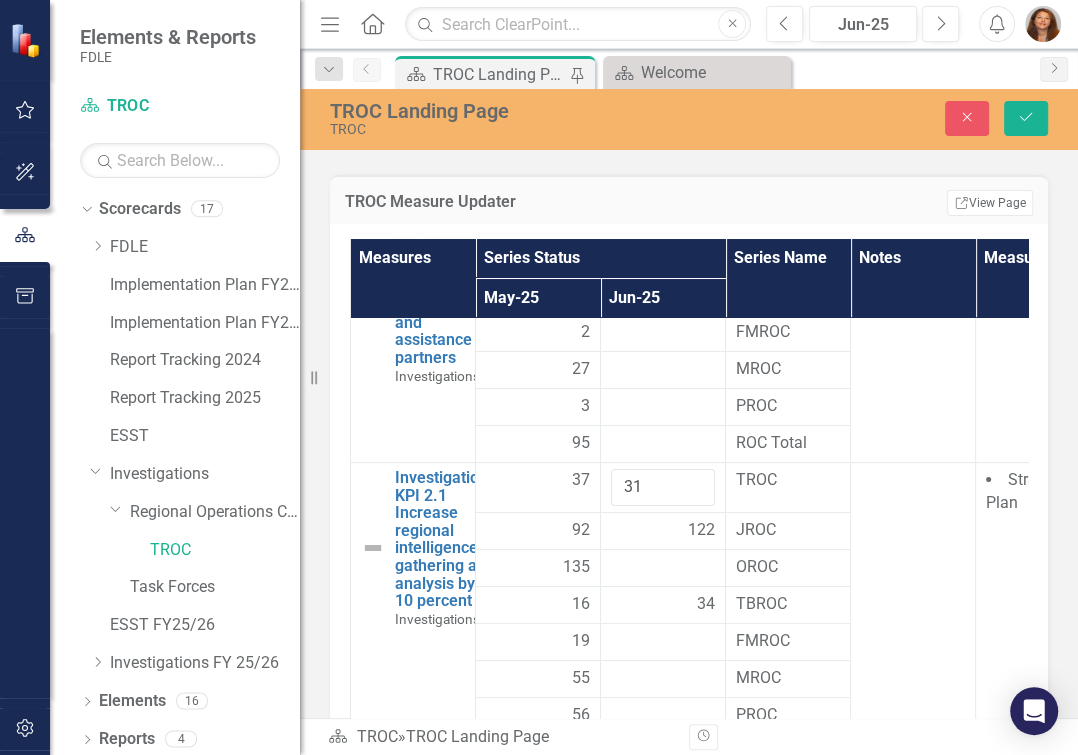 click on "Our Vision To be the leading state law enforcement agency in the country by providing exceptional services while utilizing an elite workforce and cutting-edge resources to stay at the forefront of criminal justice and public safety. Our Mission To promote public safety and strengthen domestic security. Goals GOAL 1. Ensure a collaborative and comprehensive approach to investigations.
GOAL 2. Implement strategies to identify and prevent major crimes and public safety threats.
GOAL 3. Deliver high-quality, technology-driven specialized investigative services.
GOAL 4. Prevent and respond to threats against domestic security and other disasters.
GOAL 5. Ensure a professional, highly-trained, and motivated workforce. Q1 Update INVESTIGATIONS STRATEGY OBJECTIVES QUARTERLY UPDATE
TALLAHASSEE REGIONAL OPERATIONS CENTER
QUARTER 1 / FISCAL YEAR [DATE]-[DATE]
INTRODUCTION
GOALS AND OBJECTIVES
GOAL 1
Objective 1.1
8" at bounding box center [689, -3341] 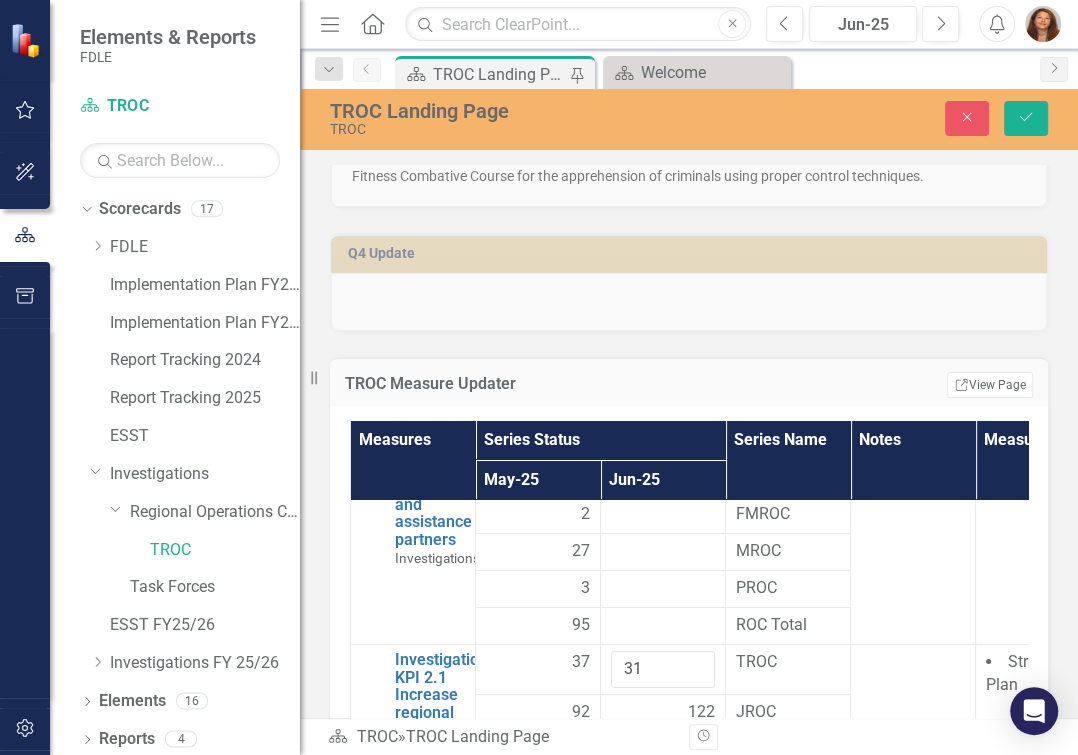 scroll, scrollTop: 9363, scrollLeft: 0, axis: vertical 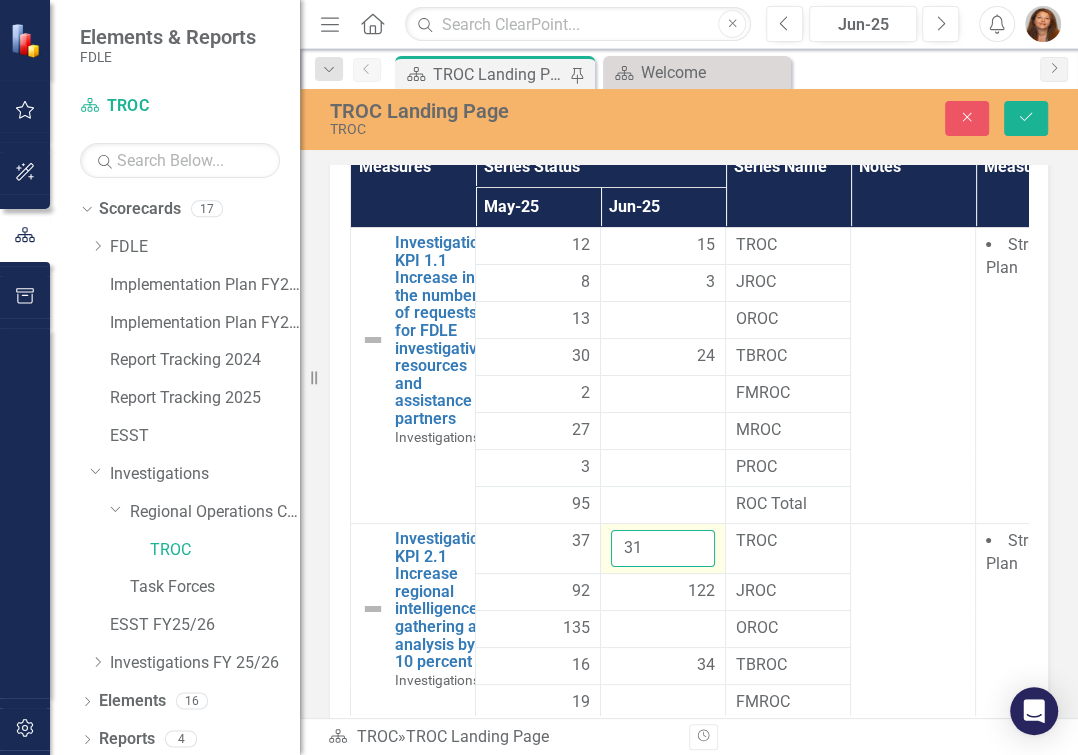 click on "31" at bounding box center [663, 548] 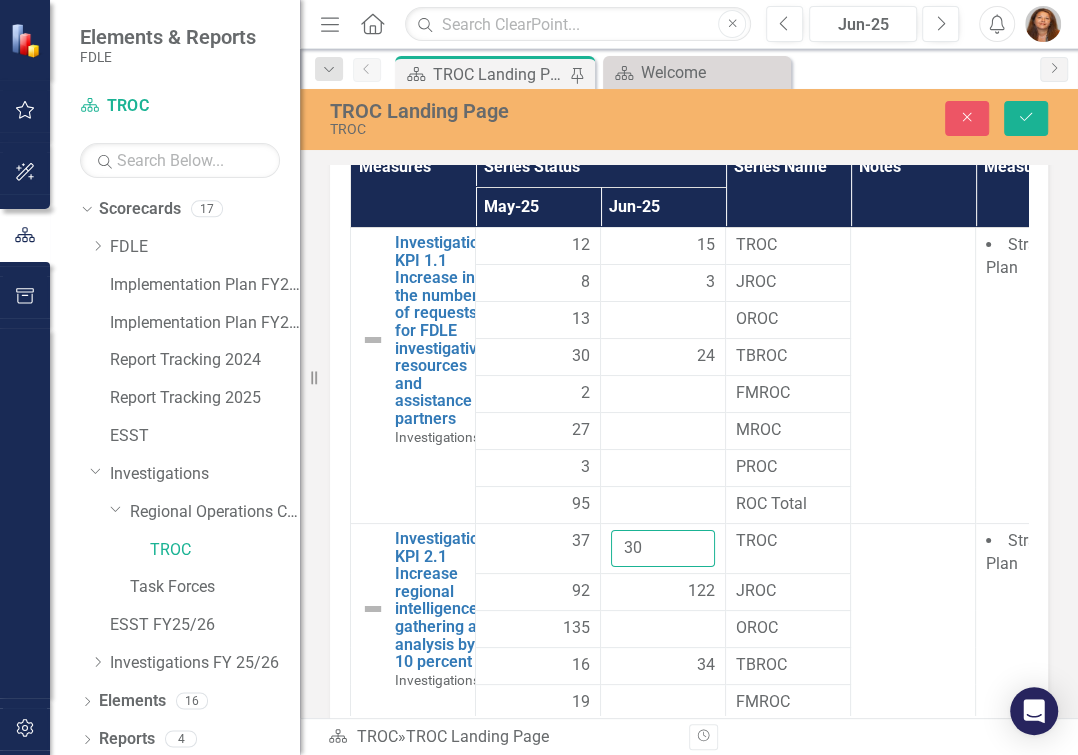 type on "30" 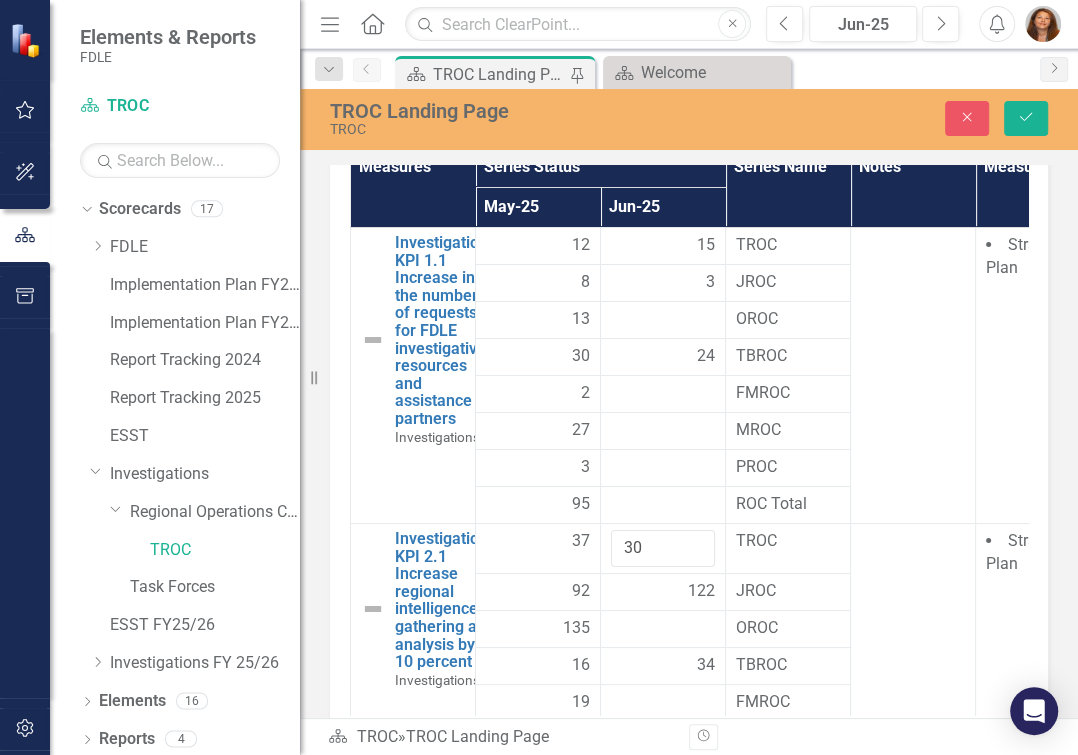 click on "Our Vision To be the leading state law enforcement agency in the country by providing exceptional services while utilizing an elite workforce and cutting-edge resources to stay at the forefront of criminal justice and public safety. Our Mission To promote public safety and strengthen domestic security. Goals GOAL 1. Ensure a collaborative and comprehensive approach to investigations.
GOAL 2. Implement strategies to identify and prevent major crimes and public safety threats.
GOAL 3. Deliver high-quality, technology-driven specialized investigative services.
GOAL 4. Prevent and respond to threats against domestic security and other disasters.
GOAL 5. Ensure a professional, highly-trained, and motivated workforce. Q1 Update INVESTIGATIONS STRATEGY OBJECTIVES QUARTERLY UPDATE
TALLAHASSEE REGIONAL OPERATIONS CENTER
QUARTER 1 / FISCAL YEAR [DATE]-[DATE]
INTRODUCTION
GOALS AND OBJECTIVES
GOAL 1
Objective 1.1
8" at bounding box center (689, -3432) 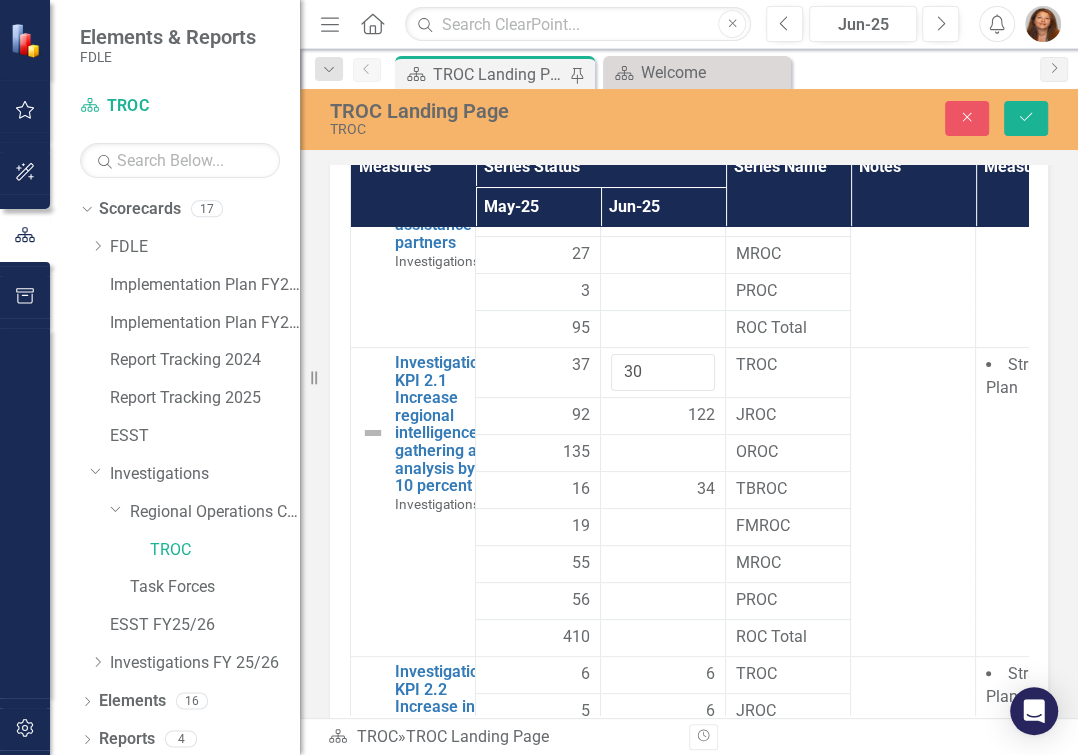 scroll, scrollTop: 193, scrollLeft: 0, axis: vertical 